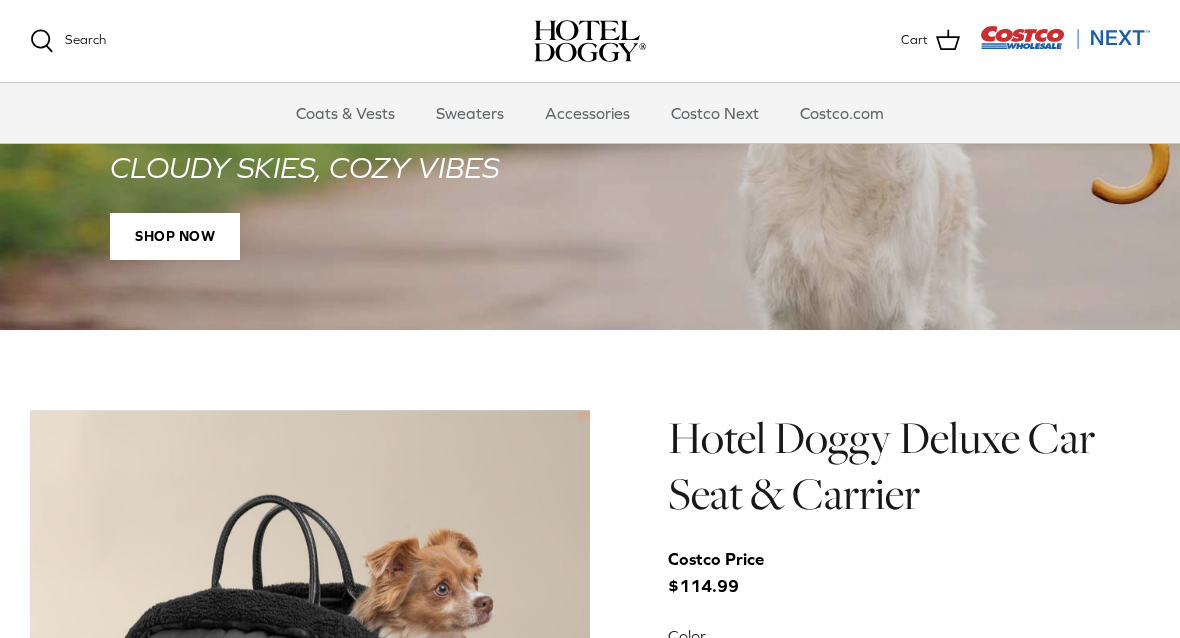 scroll, scrollTop: 1605, scrollLeft: 0, axis: vertical 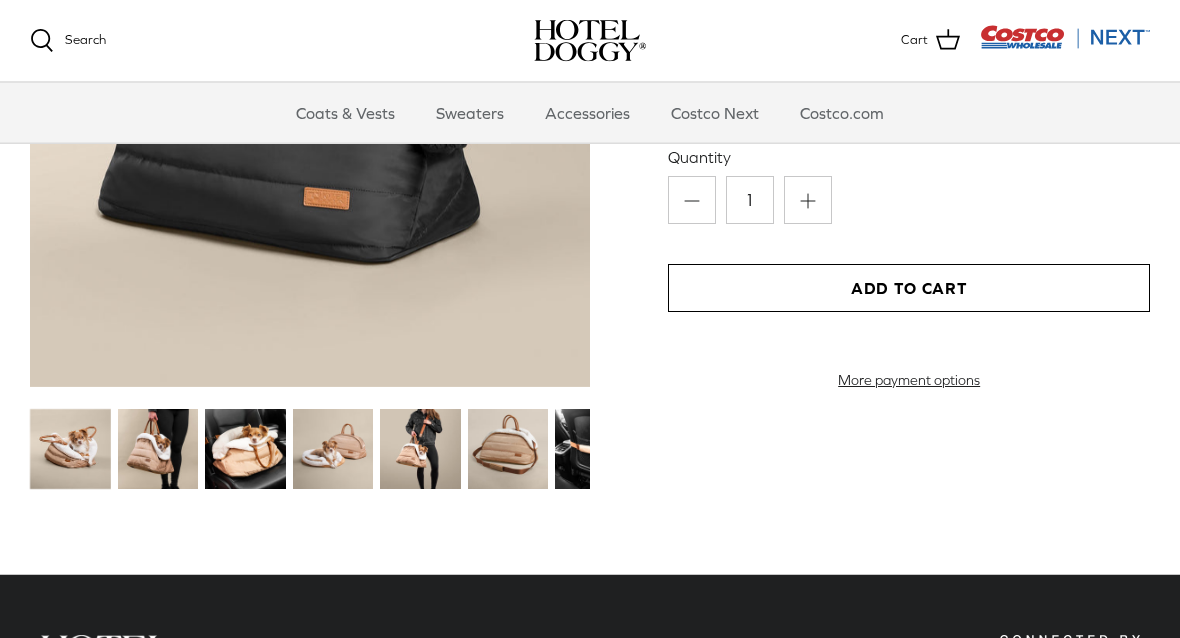 click at bounding box center [70, 450] 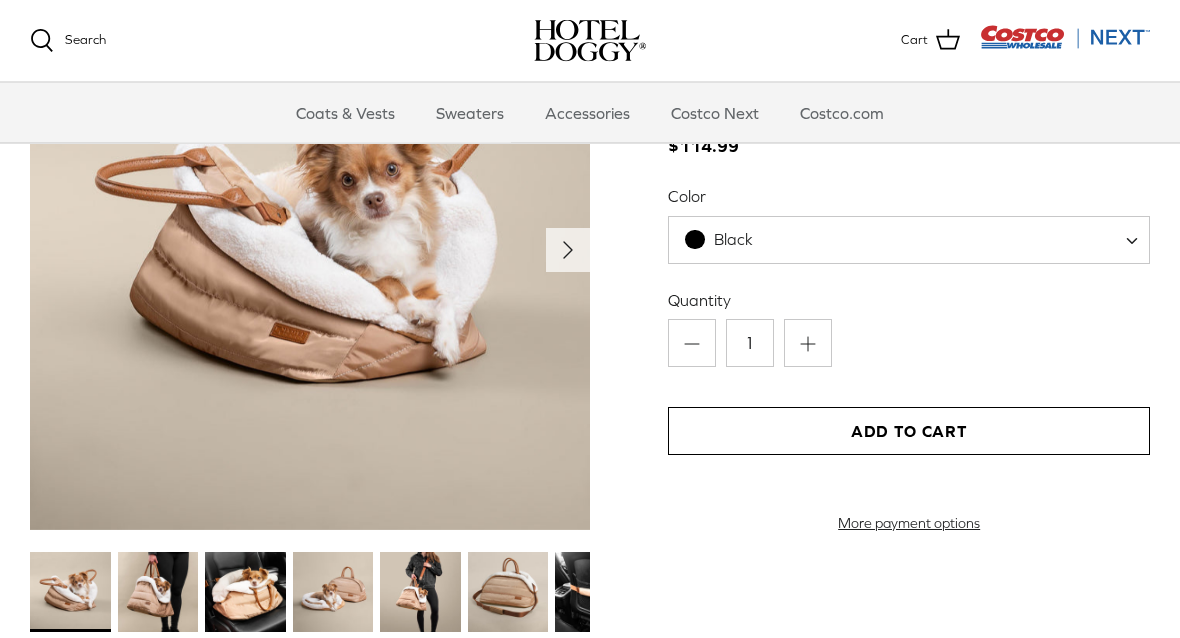 scroll, scrollTop: 2047, scrollLeft: 0, axis: vertical 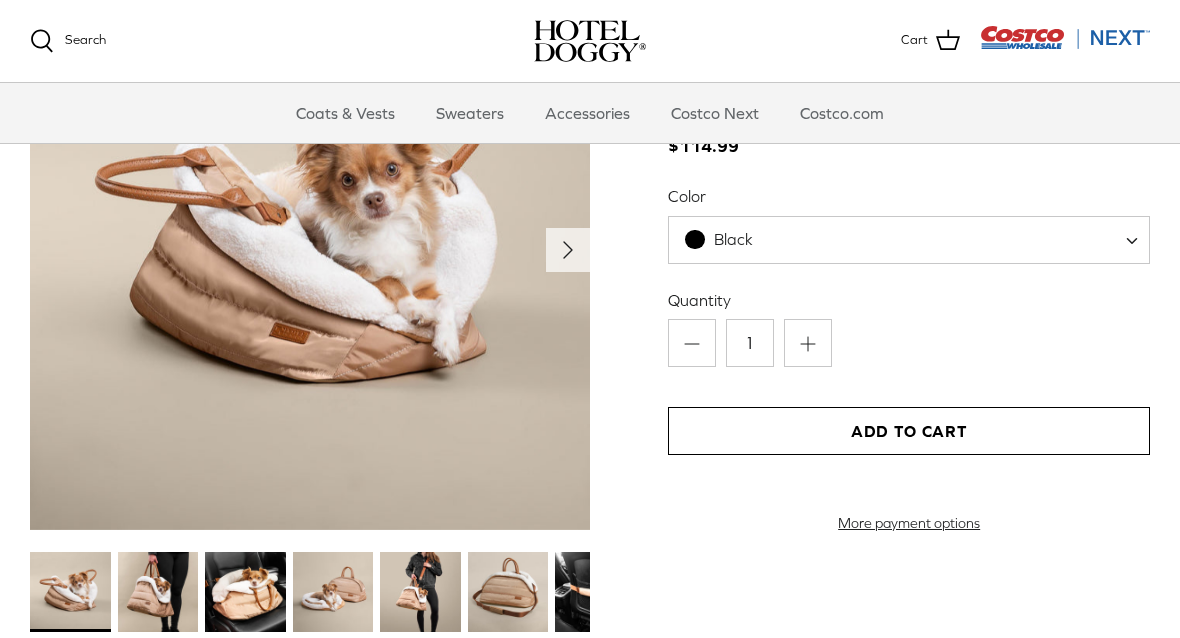 click at bounding box center (158, 592) 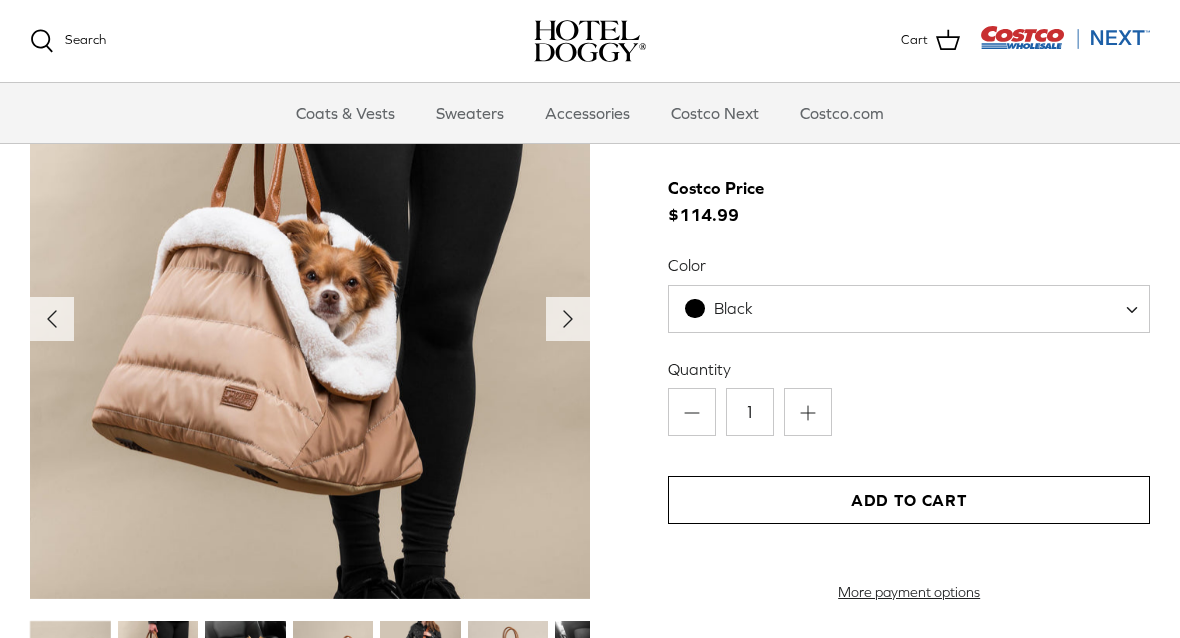 scroll, scrollTop: 1975, scrollLeft: 0, axis: vertical 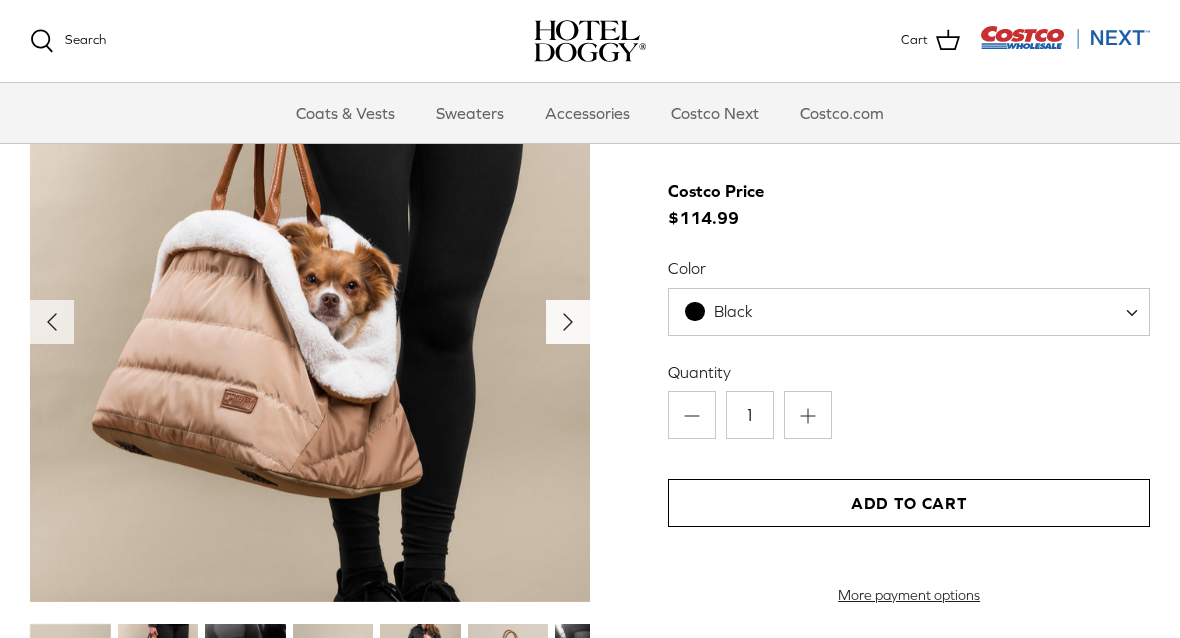 click on "Right" 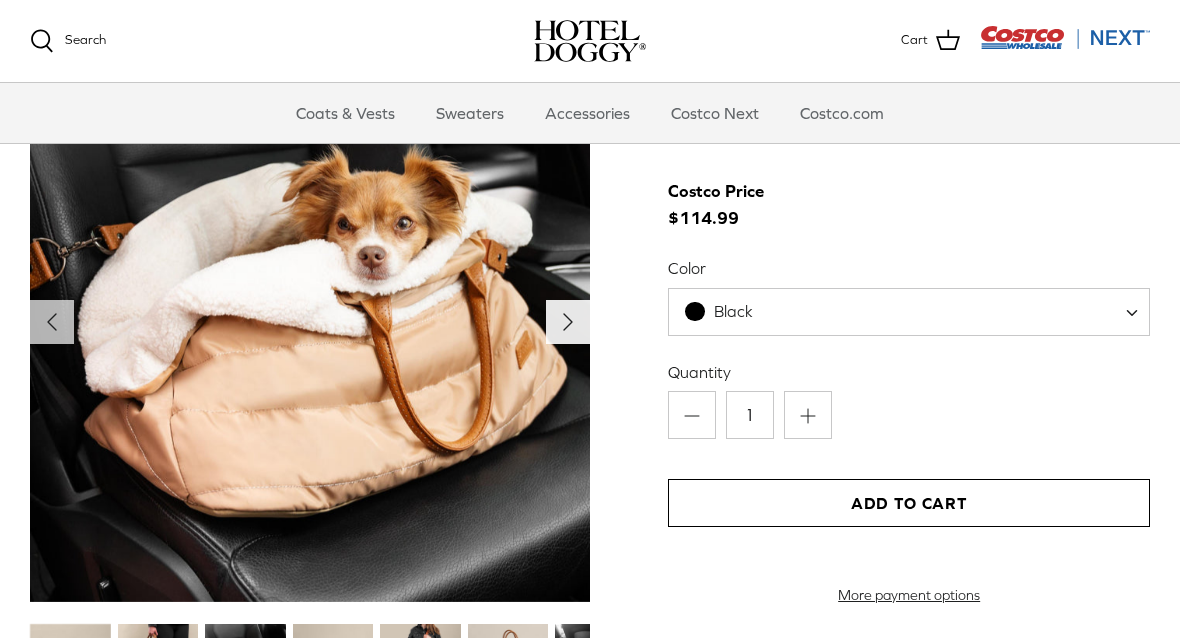 click on "Right" 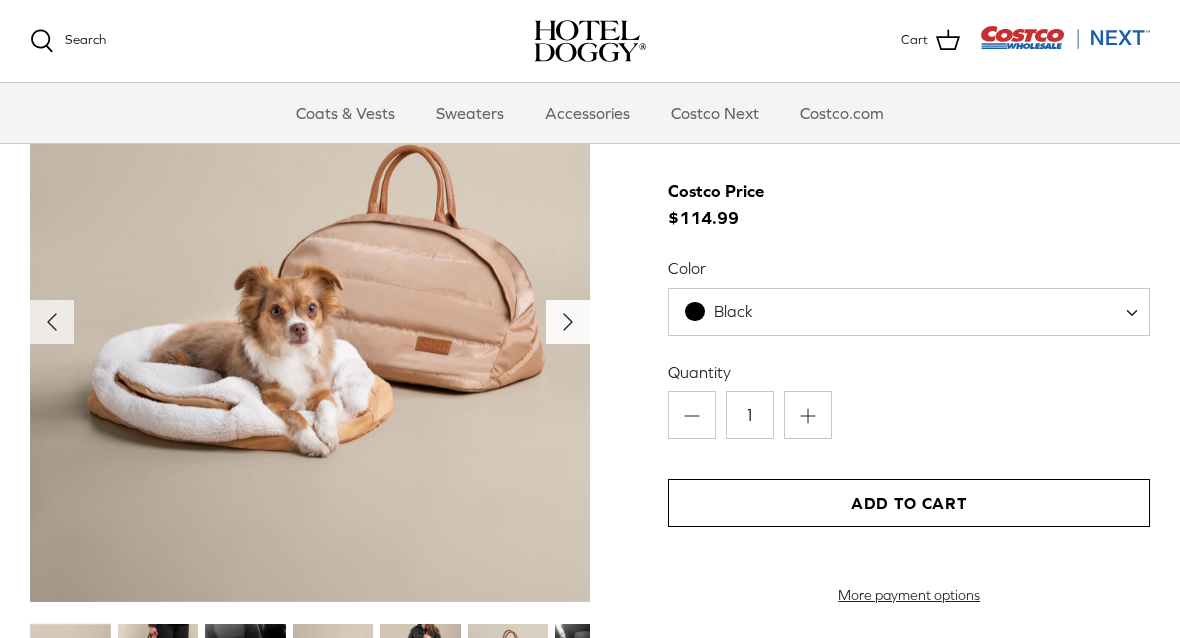 click on "Right" 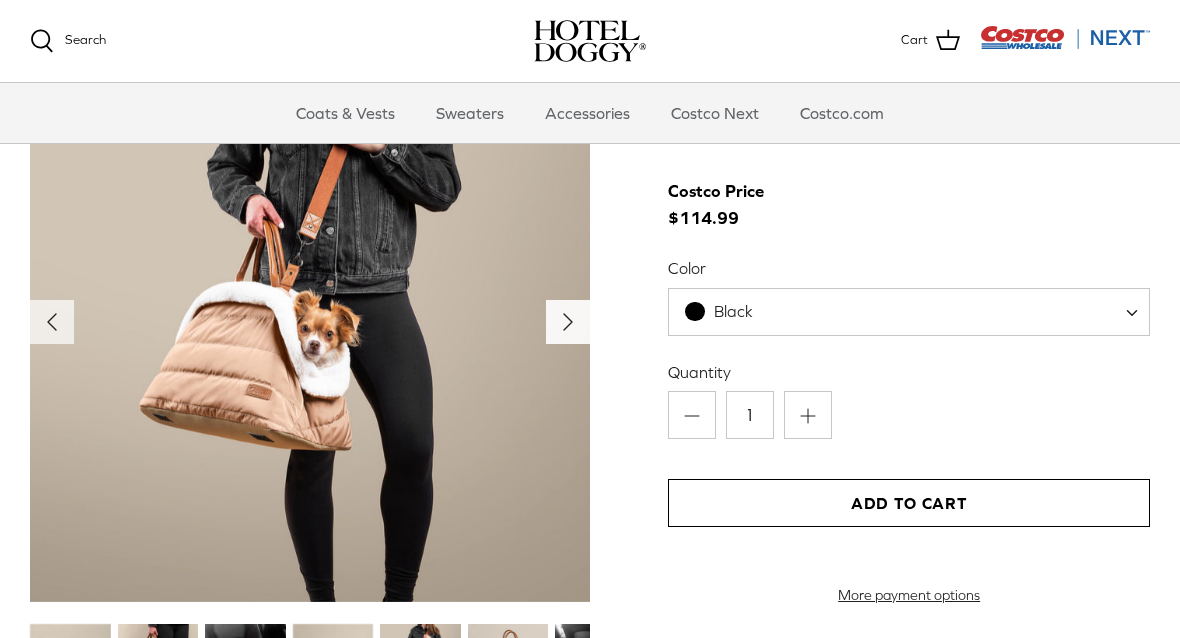 click 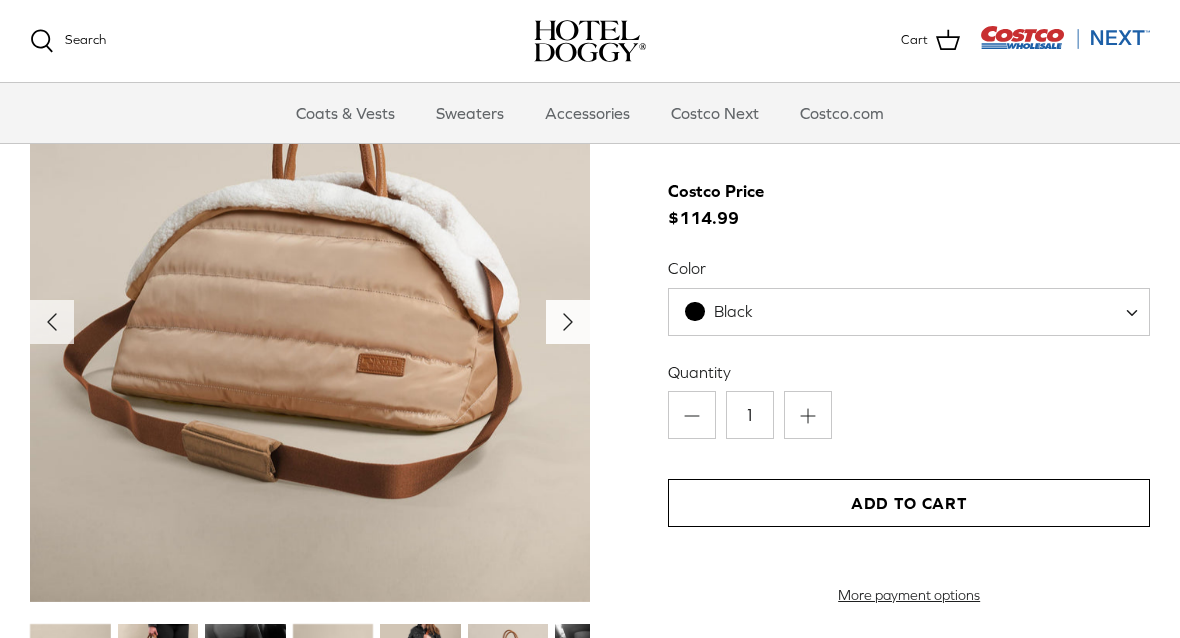click on "Right" 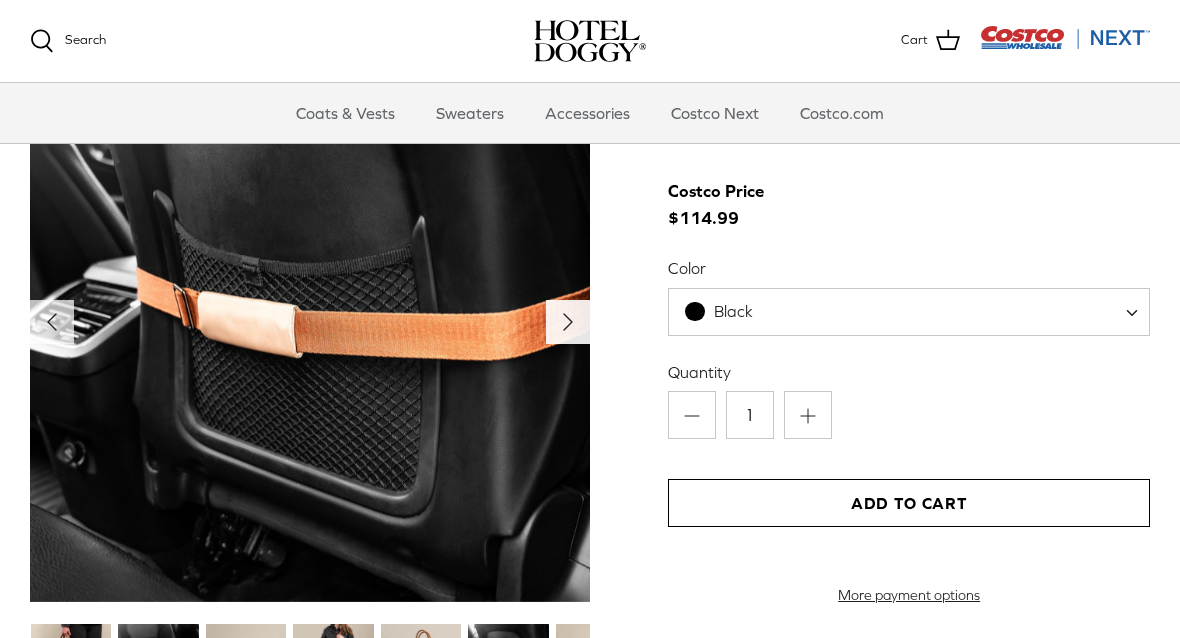 click 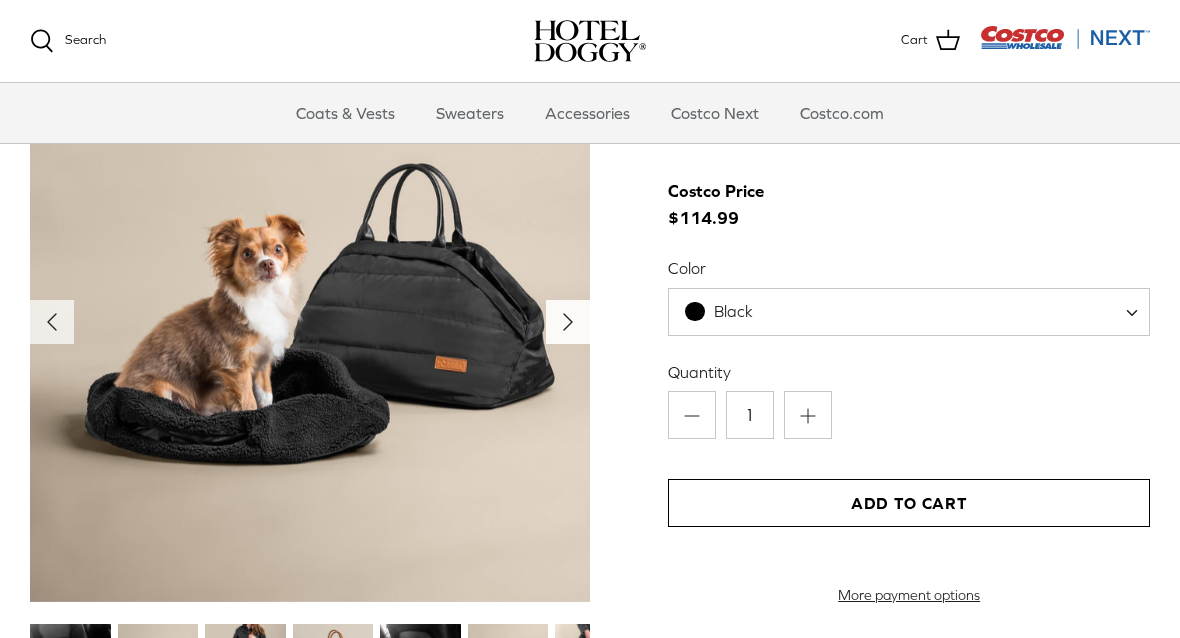 click on "Right" 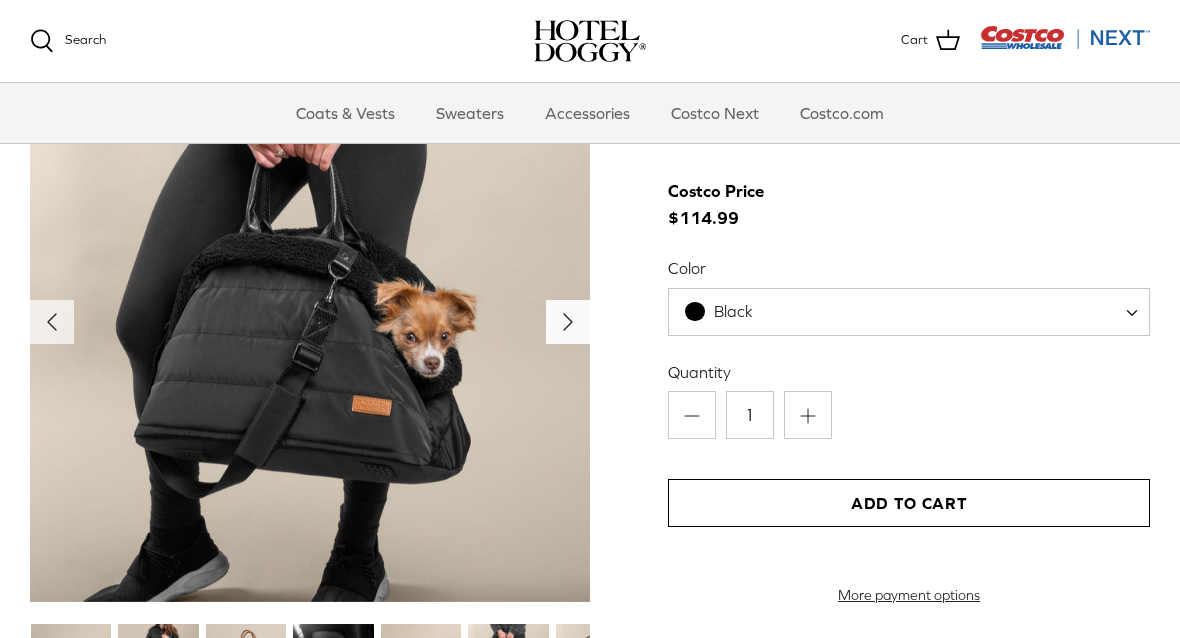 click on "Right" 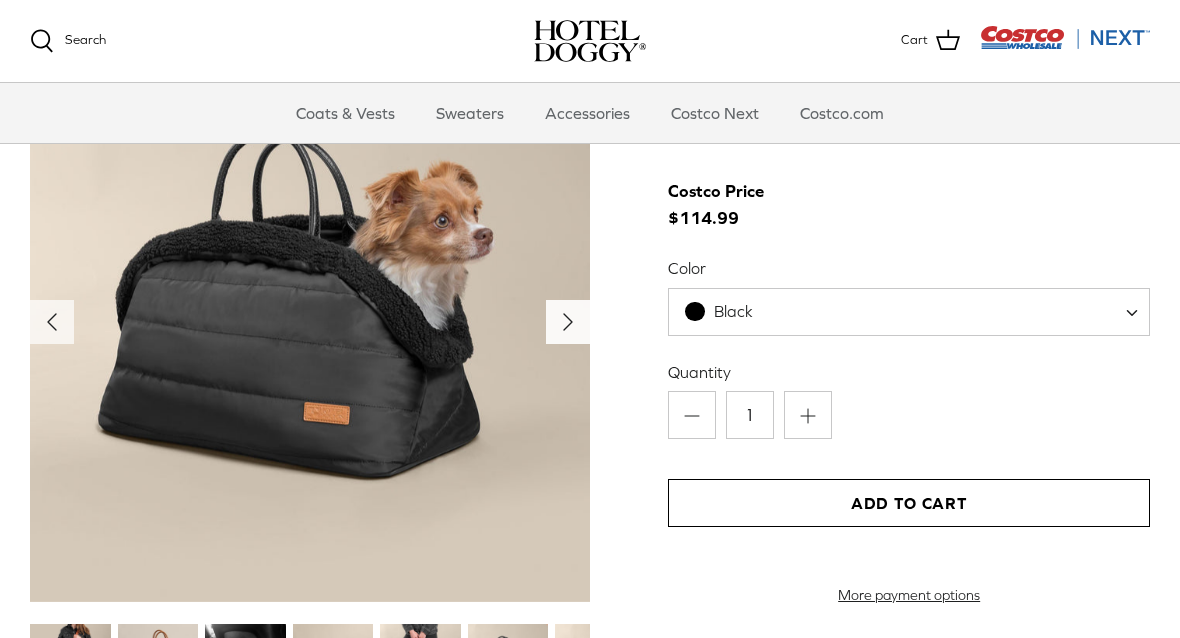 click 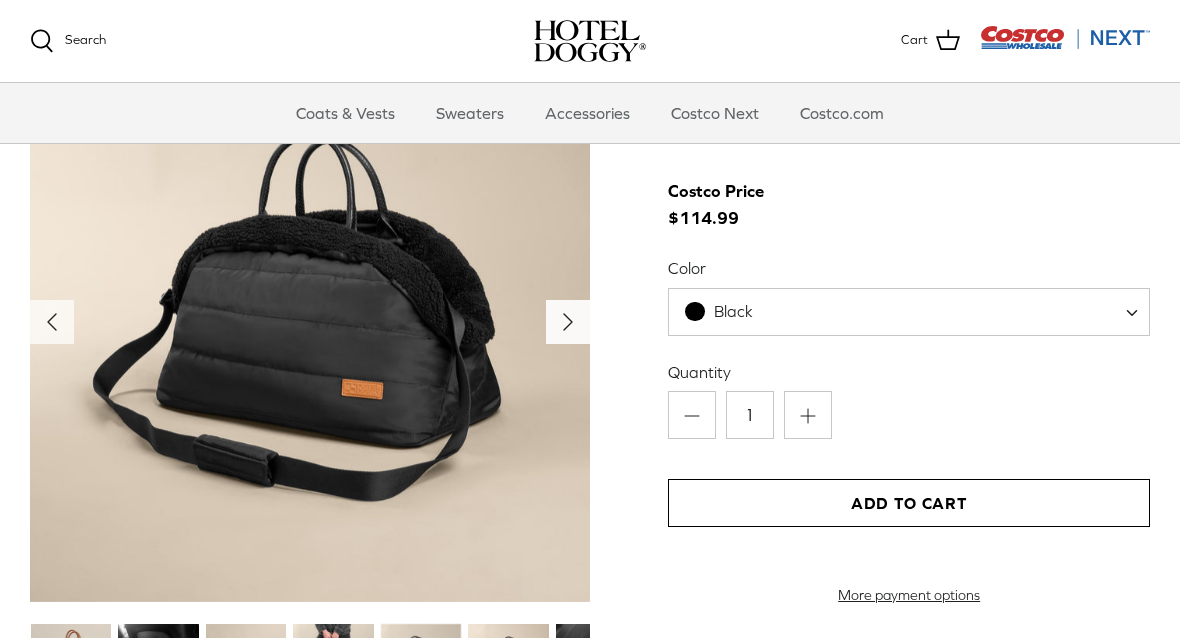 click 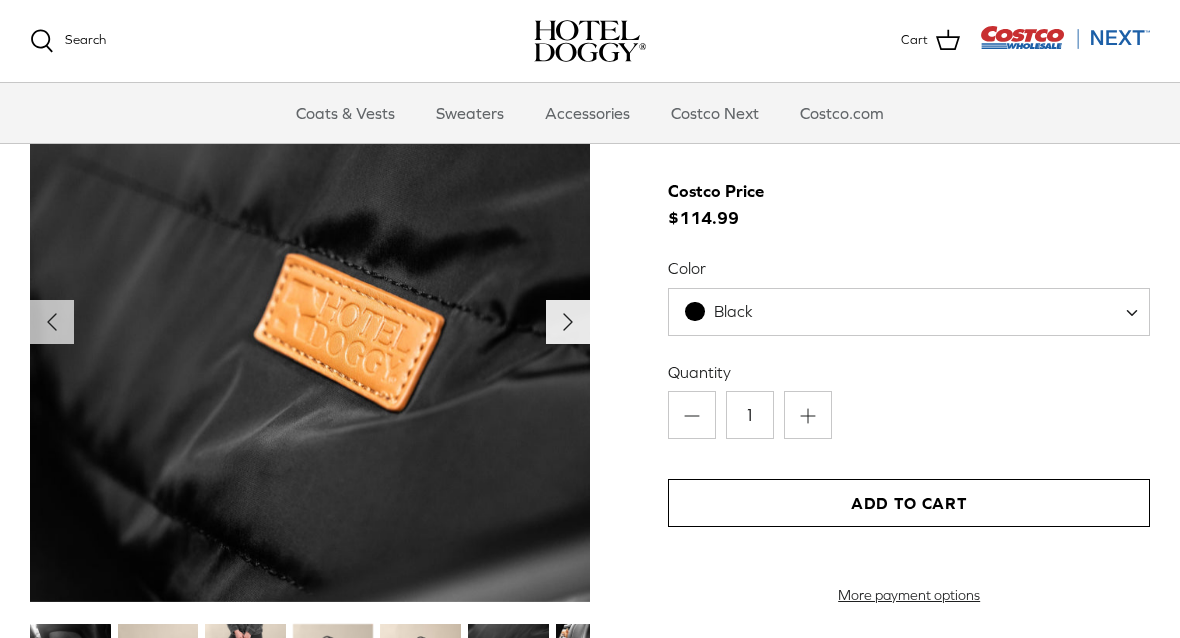 click 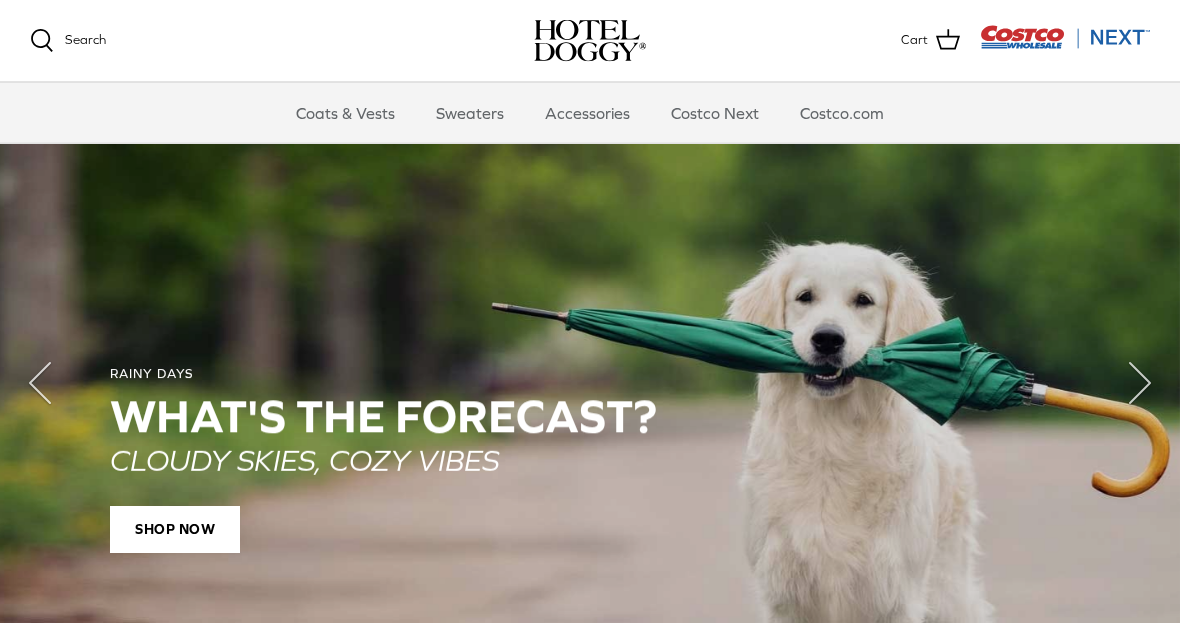 scroll, scrollTop: 1316, scrollLeft: 0, axis: vertical 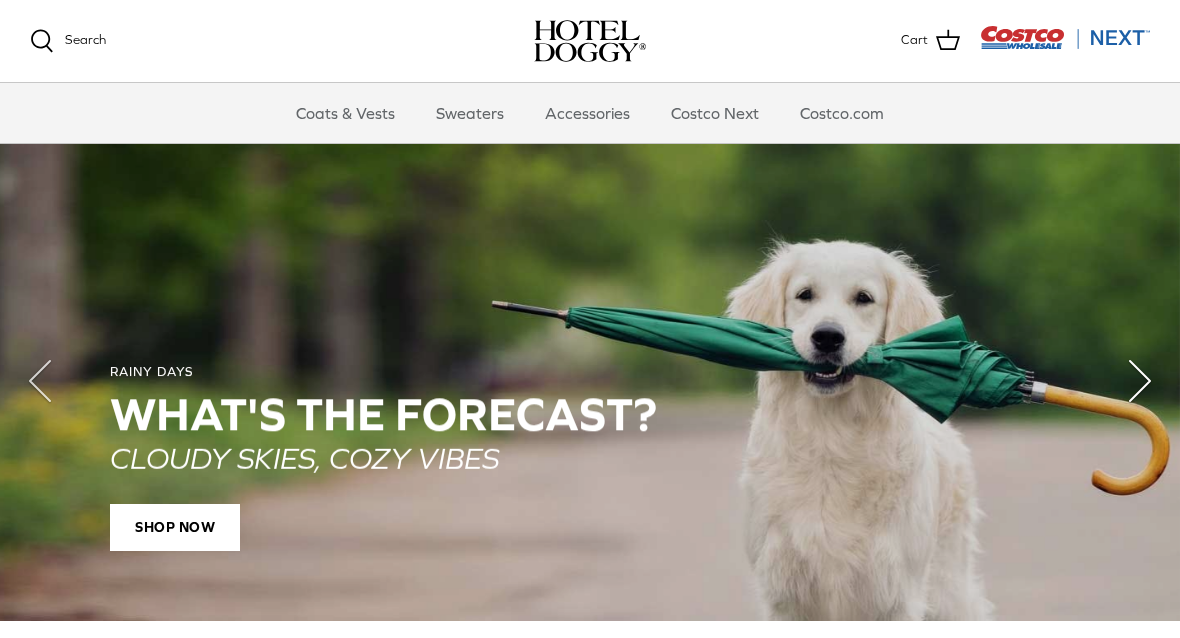 click 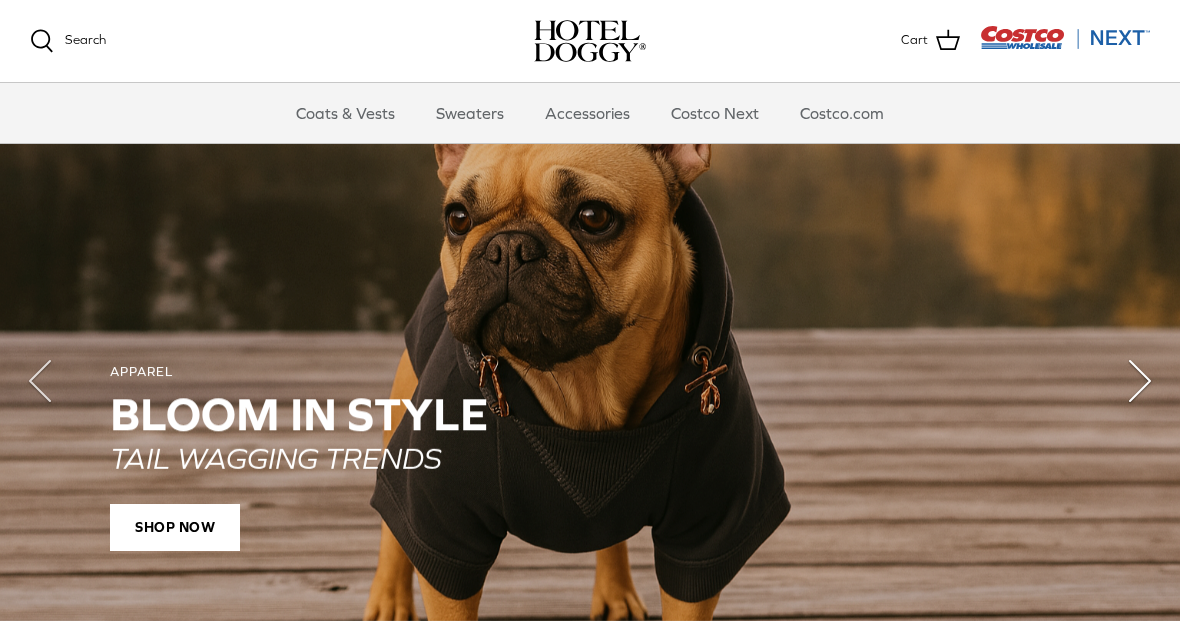 click 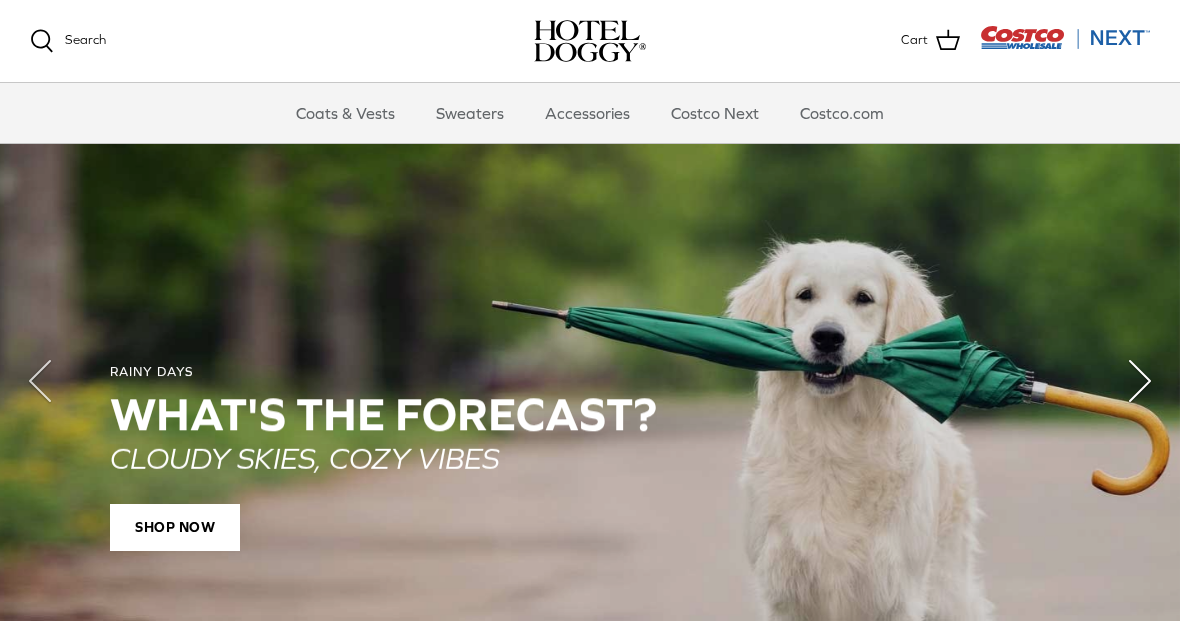 click on "Right" 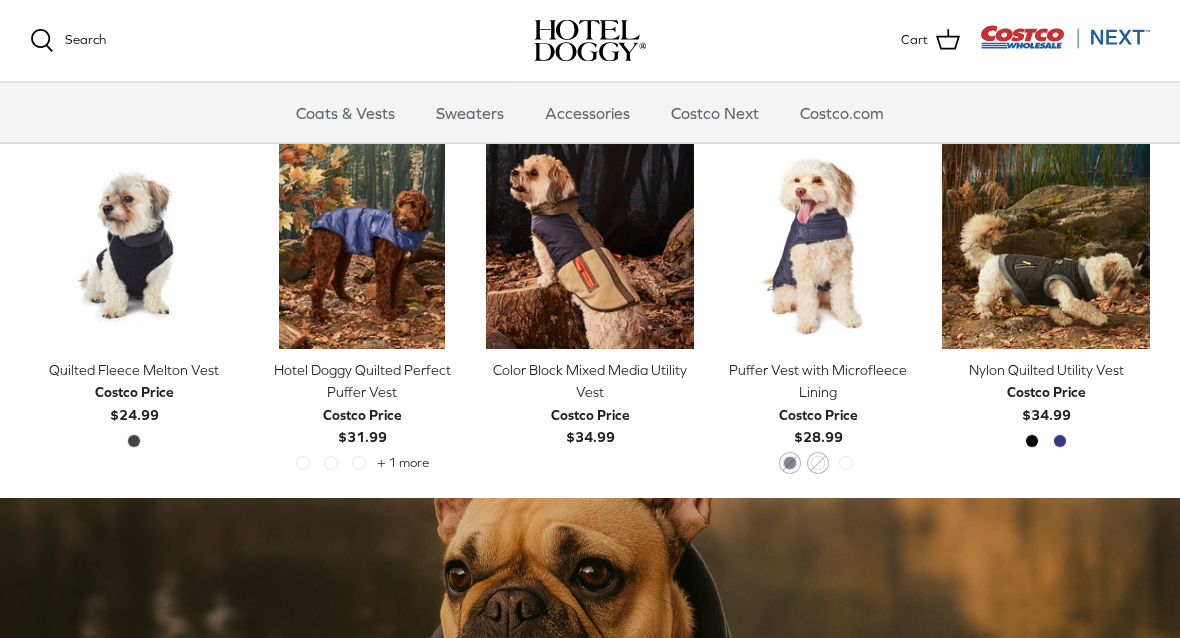 scroll, scrollTop: 959, scrollLeft: 0, axis: vertical 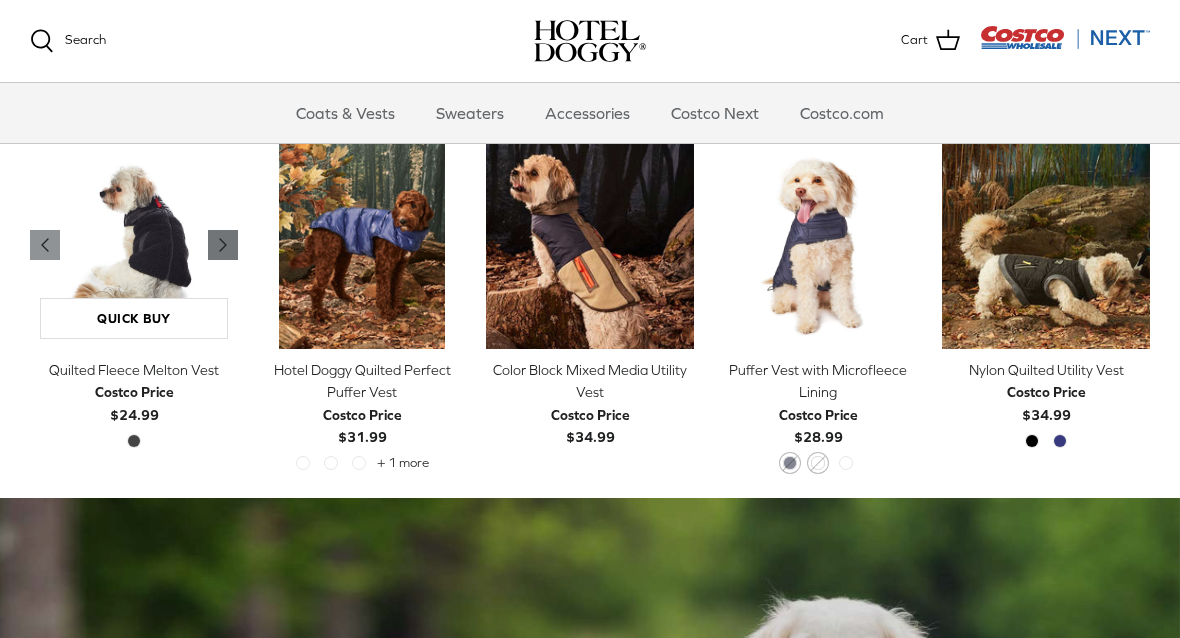 click on "Right" 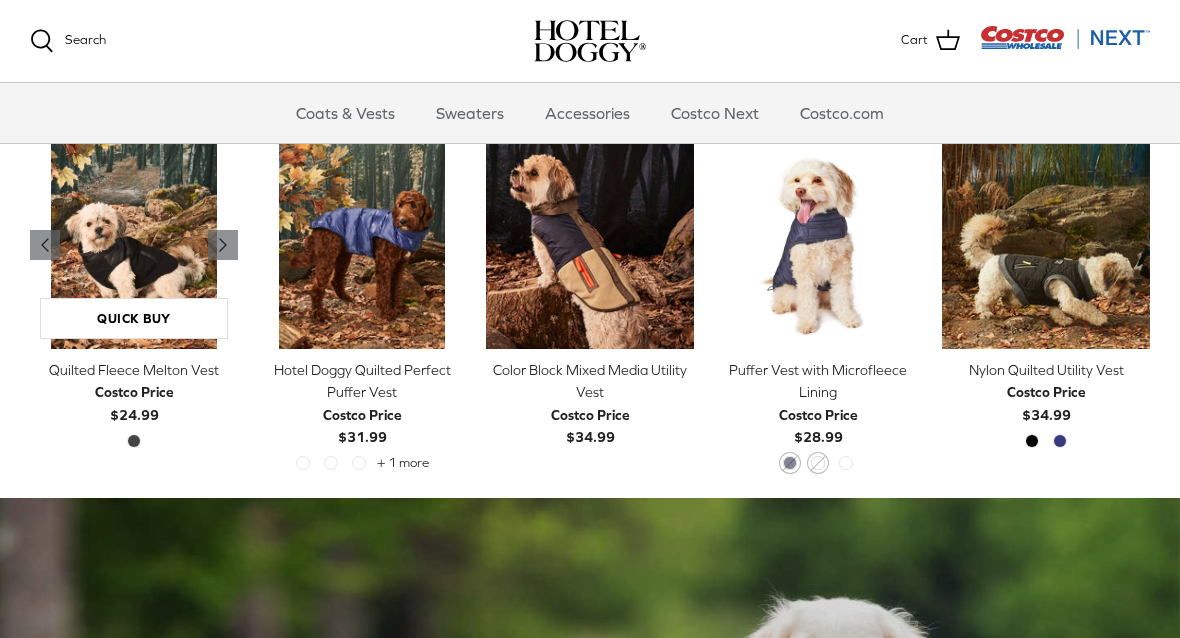 click at bounding box center [134, 245] 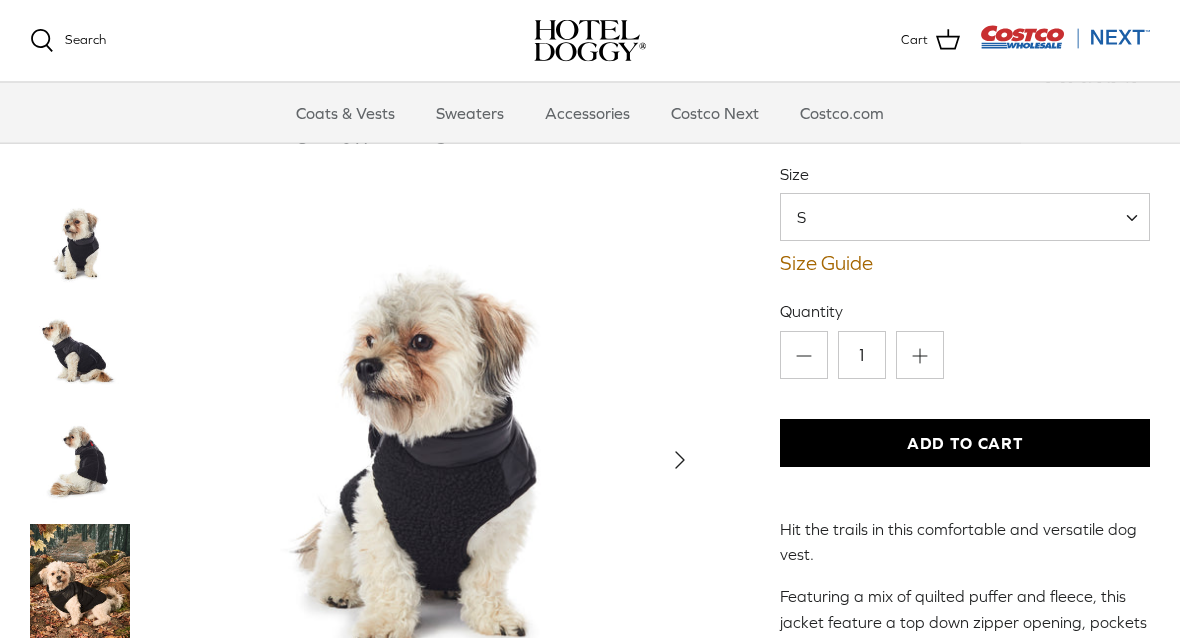 scroll, scrollTop: 269, scrollLeft: 0, axis: vertical 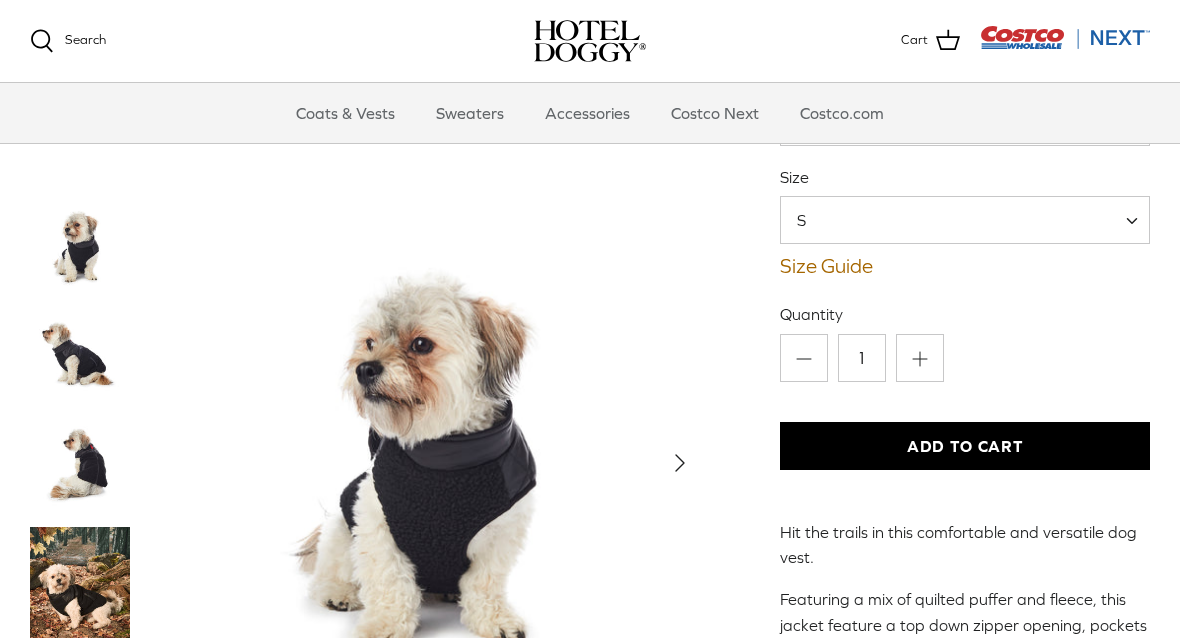 click at bounding box center (80, 357) 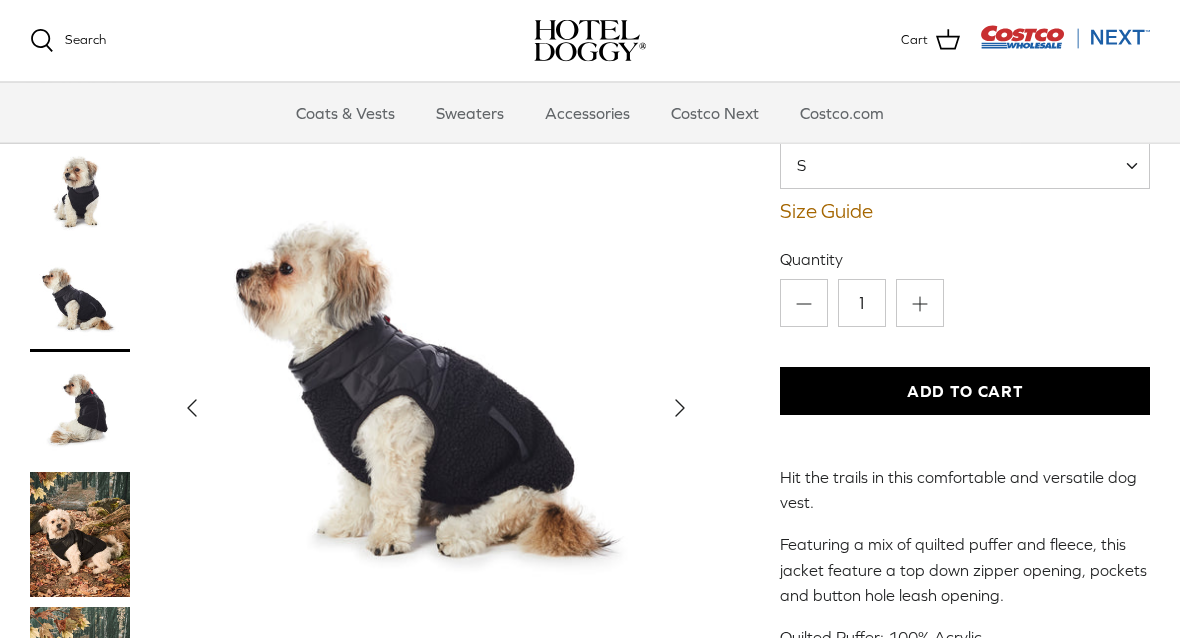 scroll, scrollTop: 324, scrollLeft: 0, axis: vertical 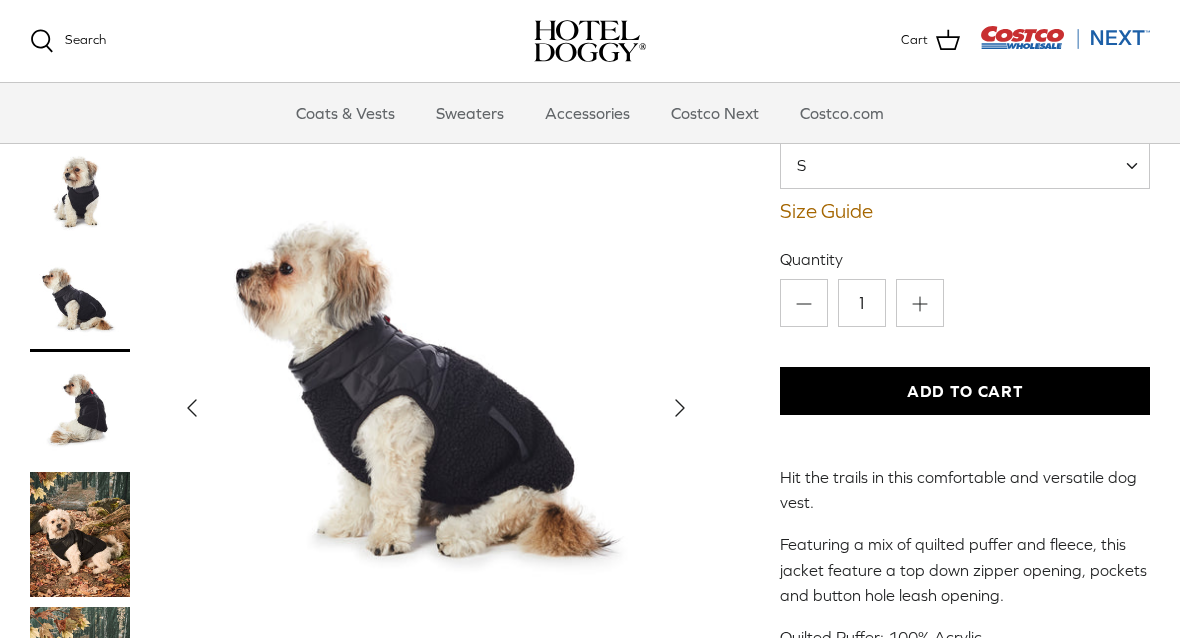 click at bounding box center [80, 412] 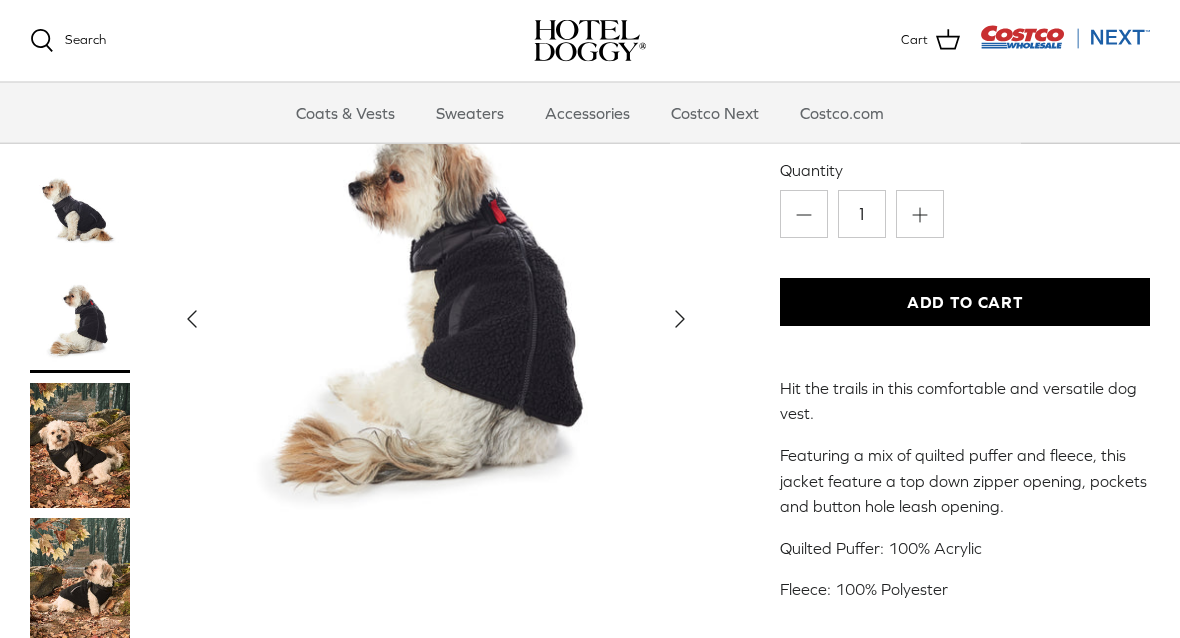 scroll, scrollTop: 413, scrollLeft: 0, axis: vertical 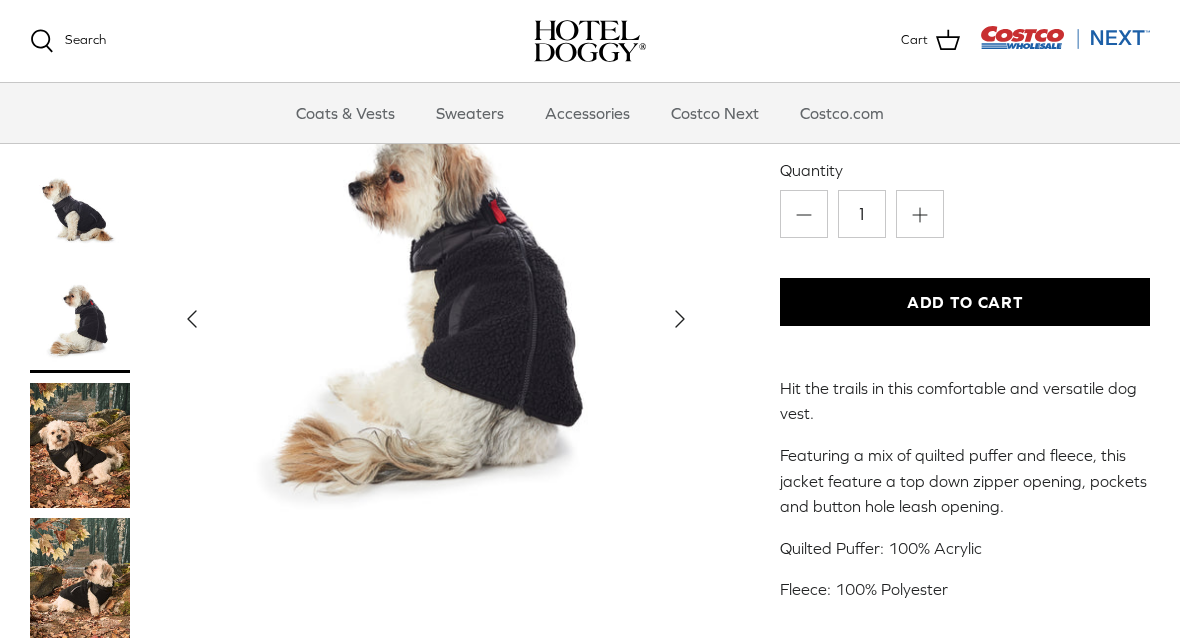 click at bounding box center [80, 445] 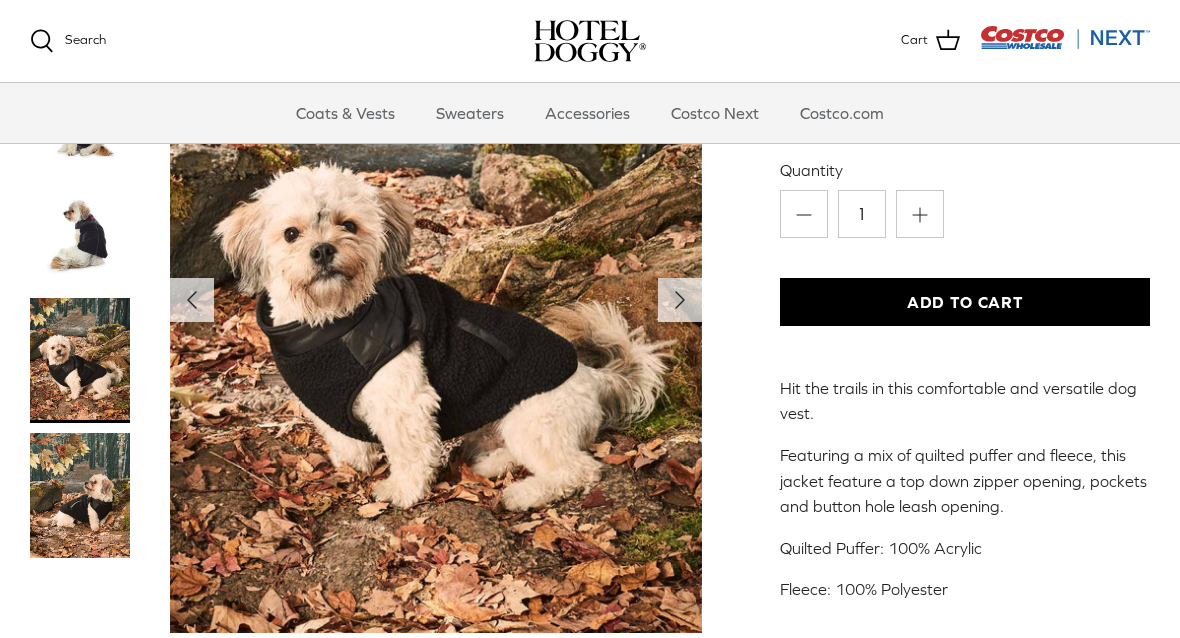 click on "Left Right" at bounding box center [366, 310] 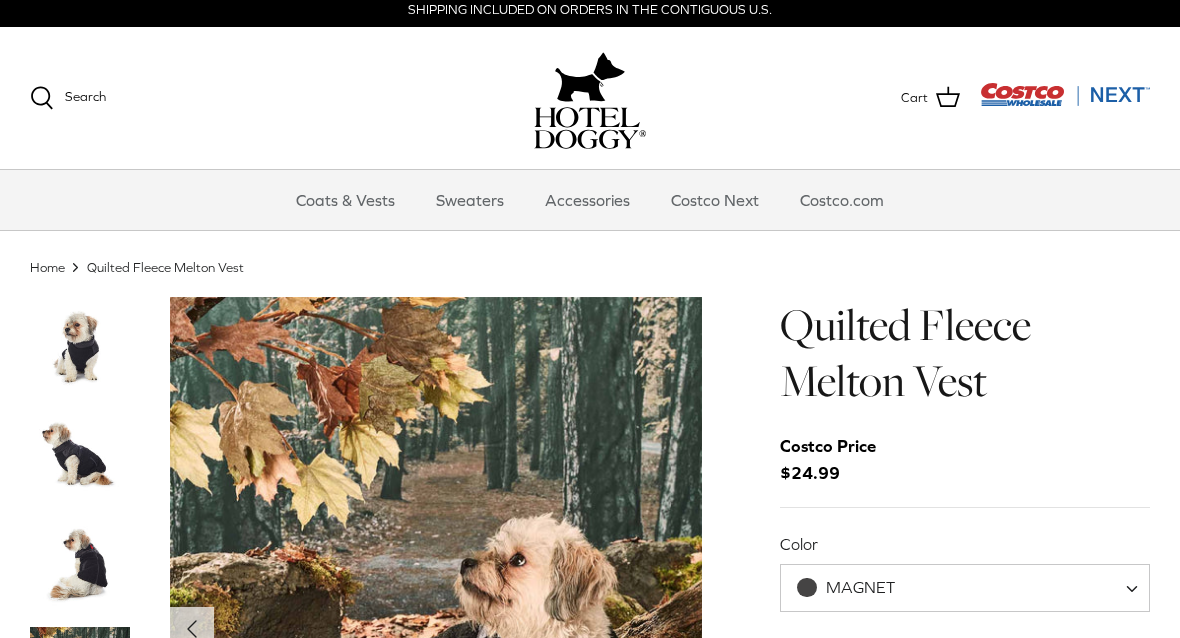 scroll, scrollTop: 0, scrollLeft: 0, axis: both 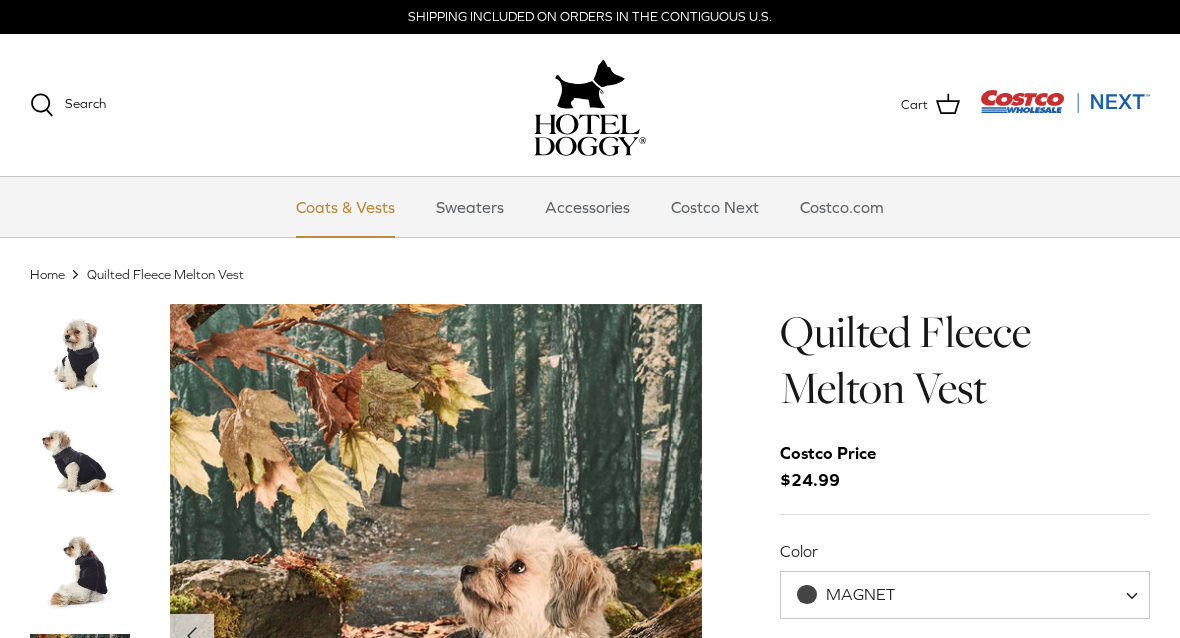 click on "Coats & Vests" at bounding box center (345, 207) 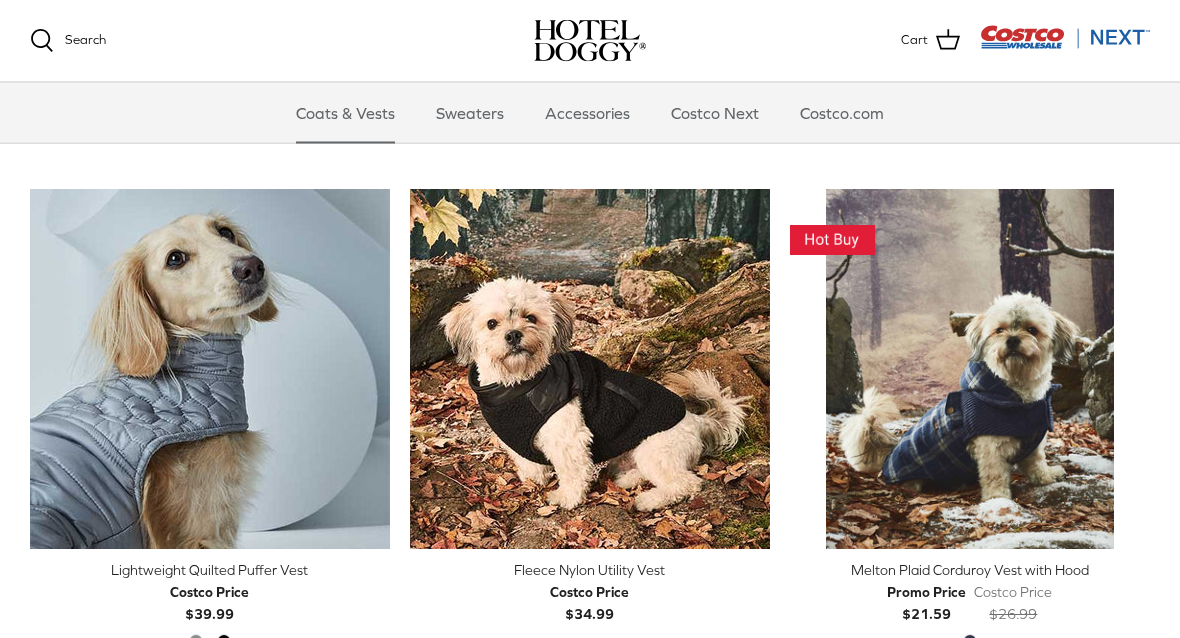scroll, scrollTop: 1944, scrollLeft: 0, axis: vertical 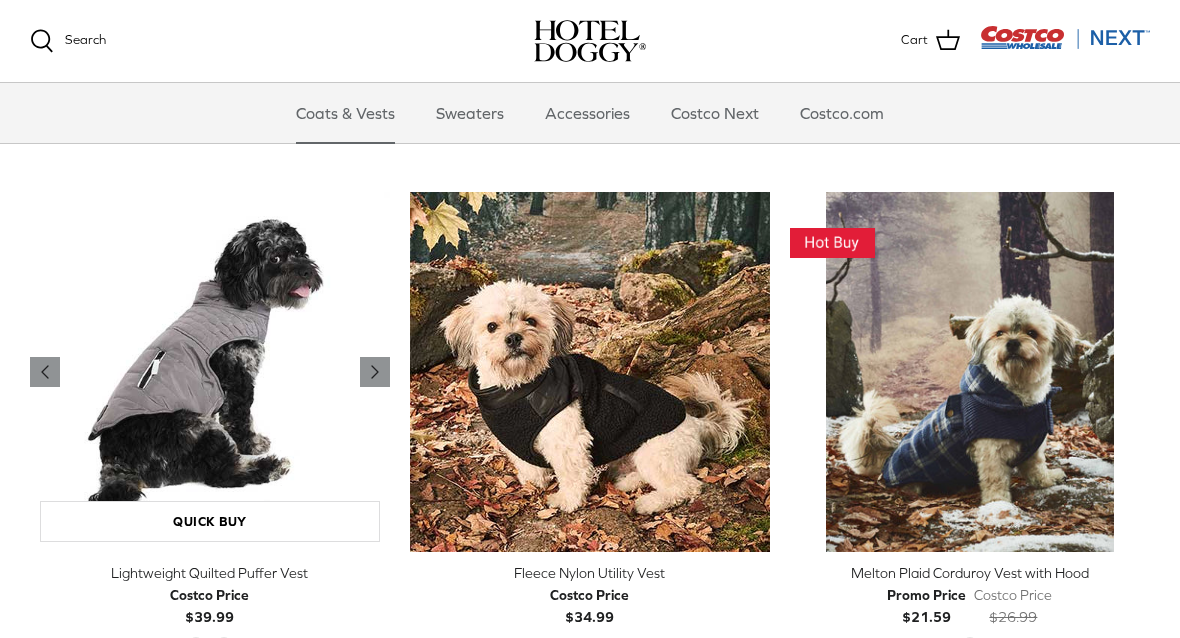 click at bounding box center (210, 372) 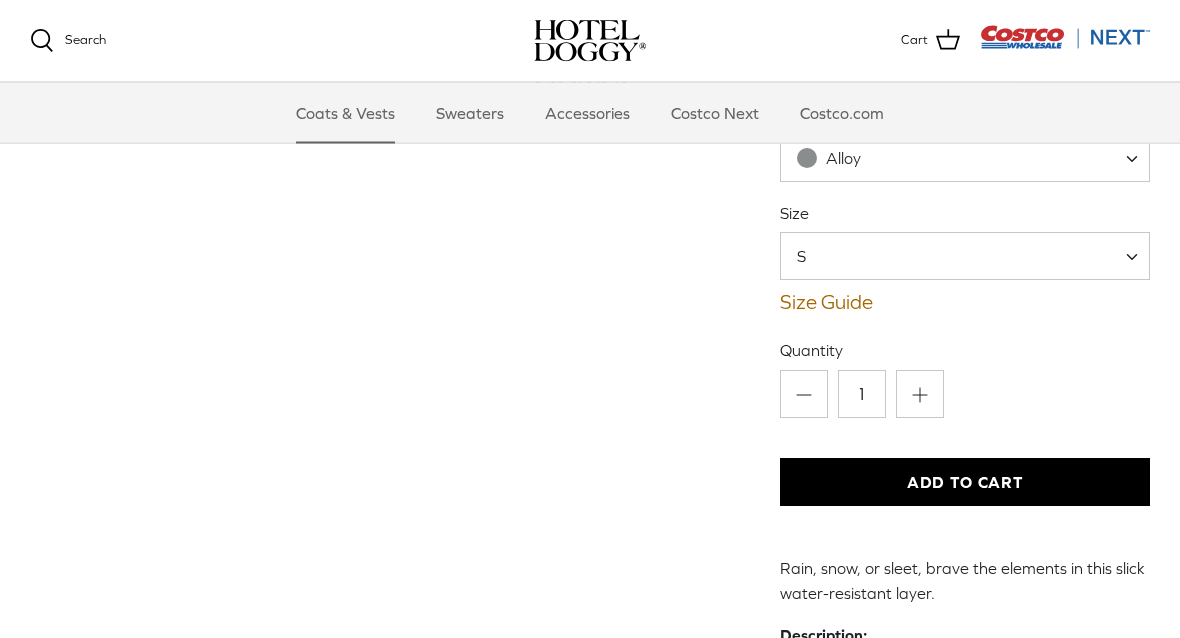 scroll, scrollTop: 233, scrollLeft: 0, axis: vertical 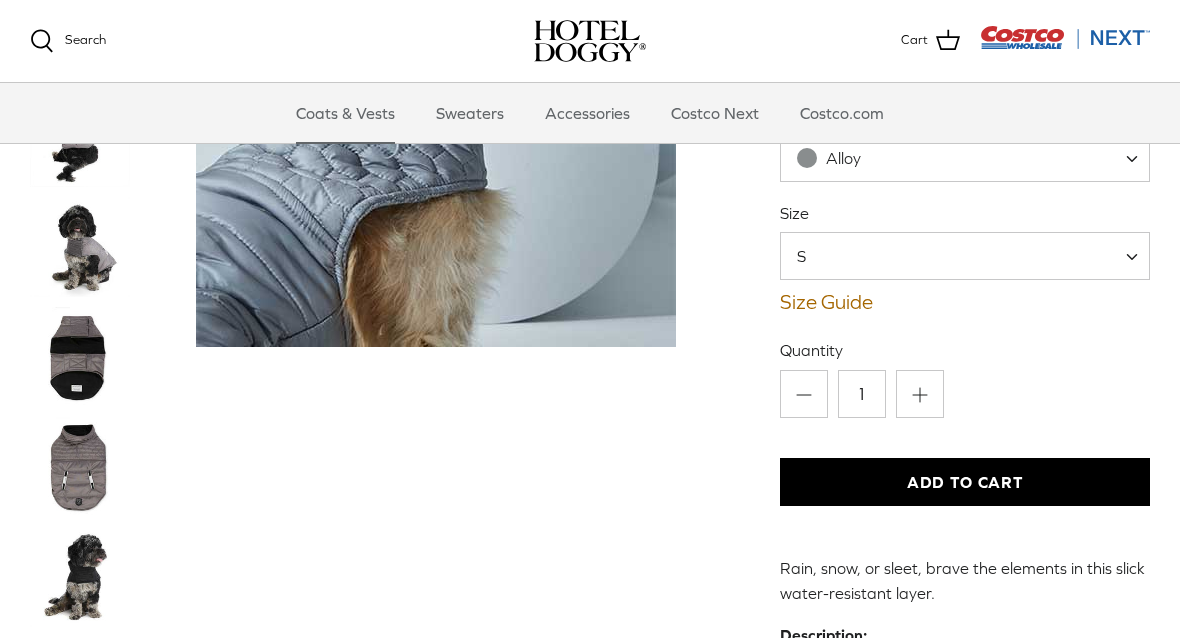 click at bounding box center [80, 357] 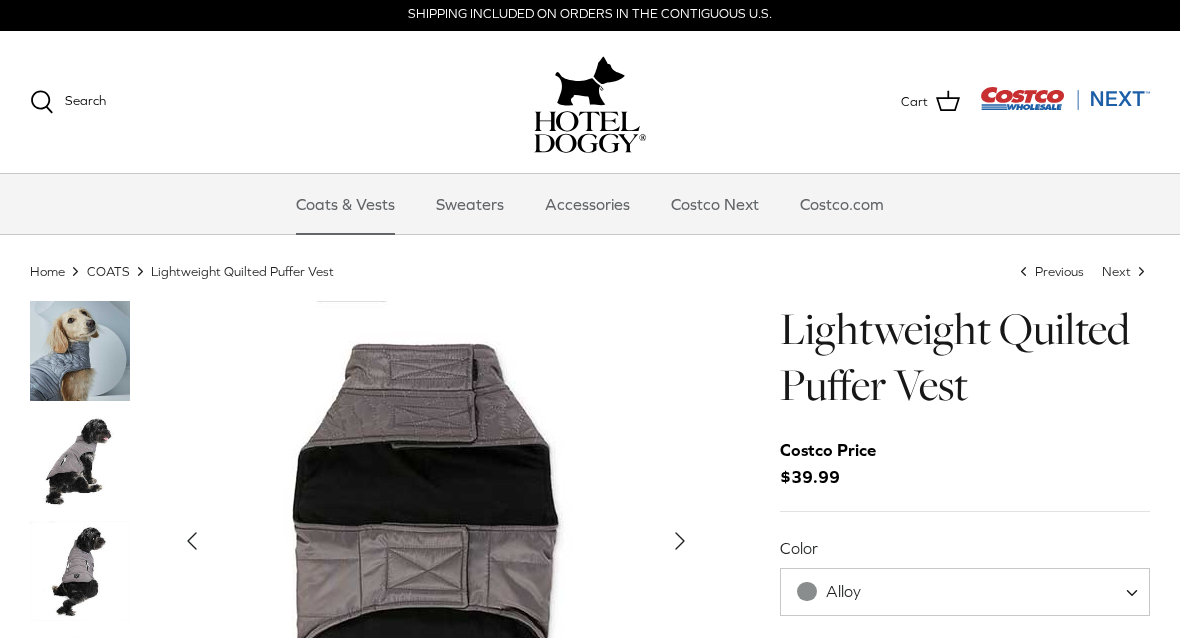 scroll, scrollTop: 18, scrollLeft: 0, axis: vertical 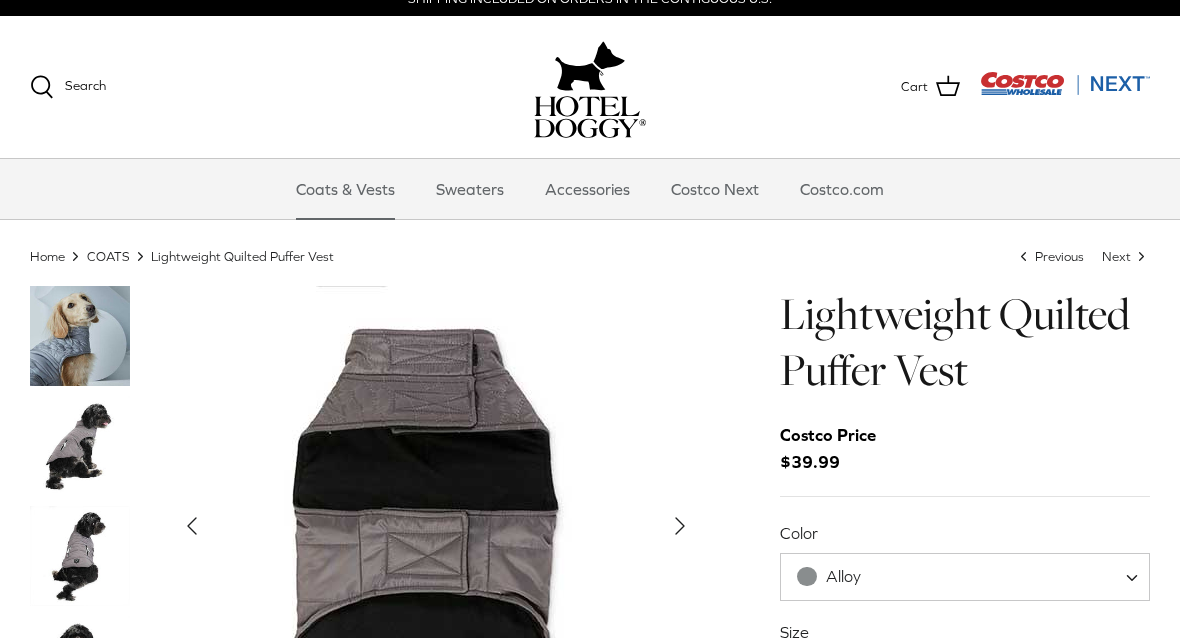 click 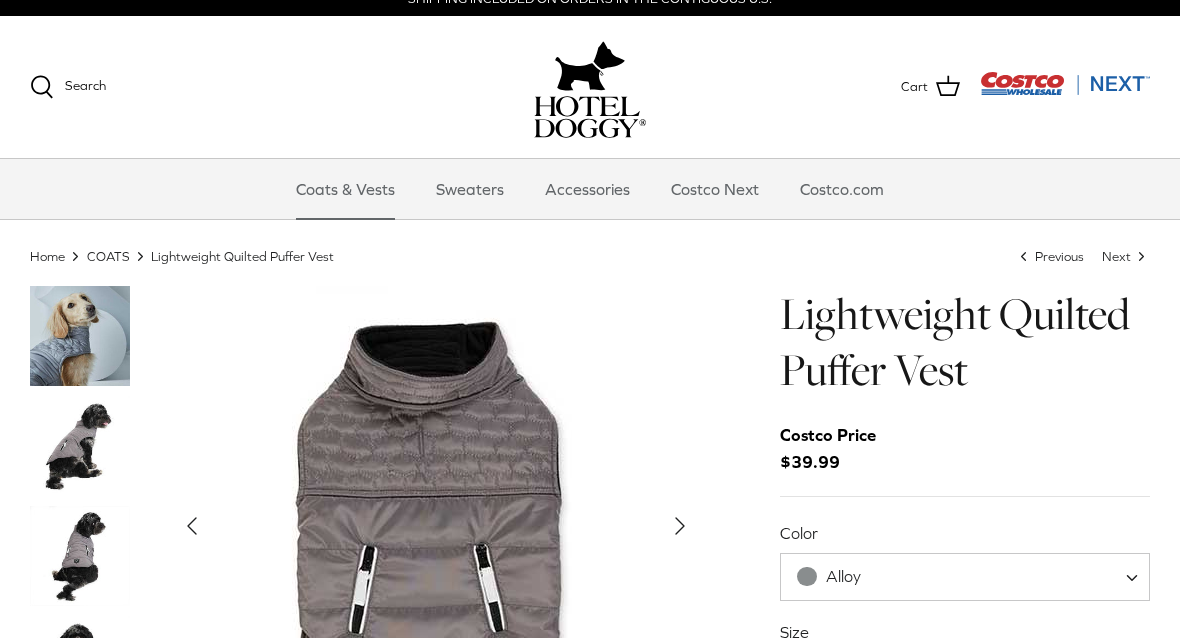 click on "Right" at bounding box center [680, 526] 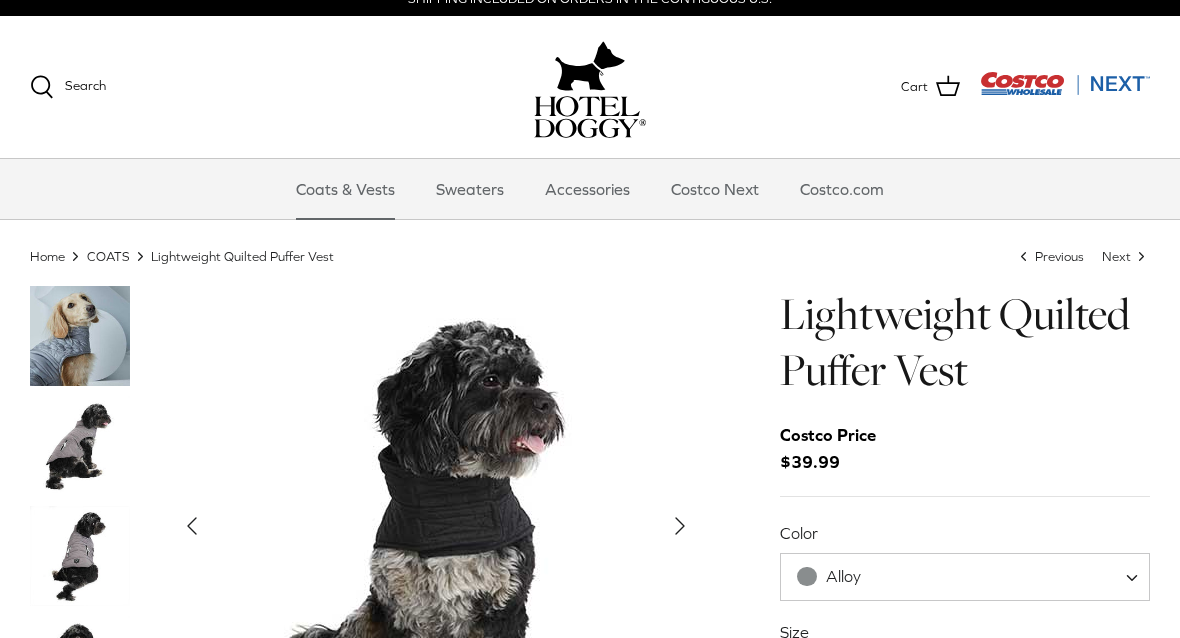 click on "Right" at bounding box center (680, 526) 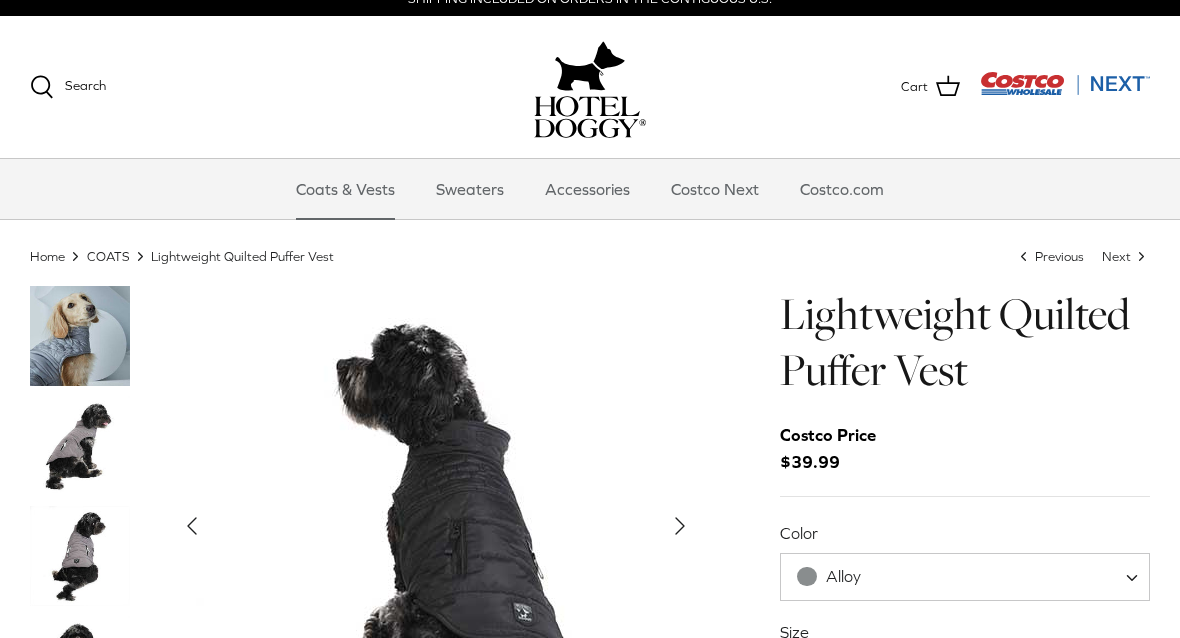 click on "Right" at bounding box center (680, 526) 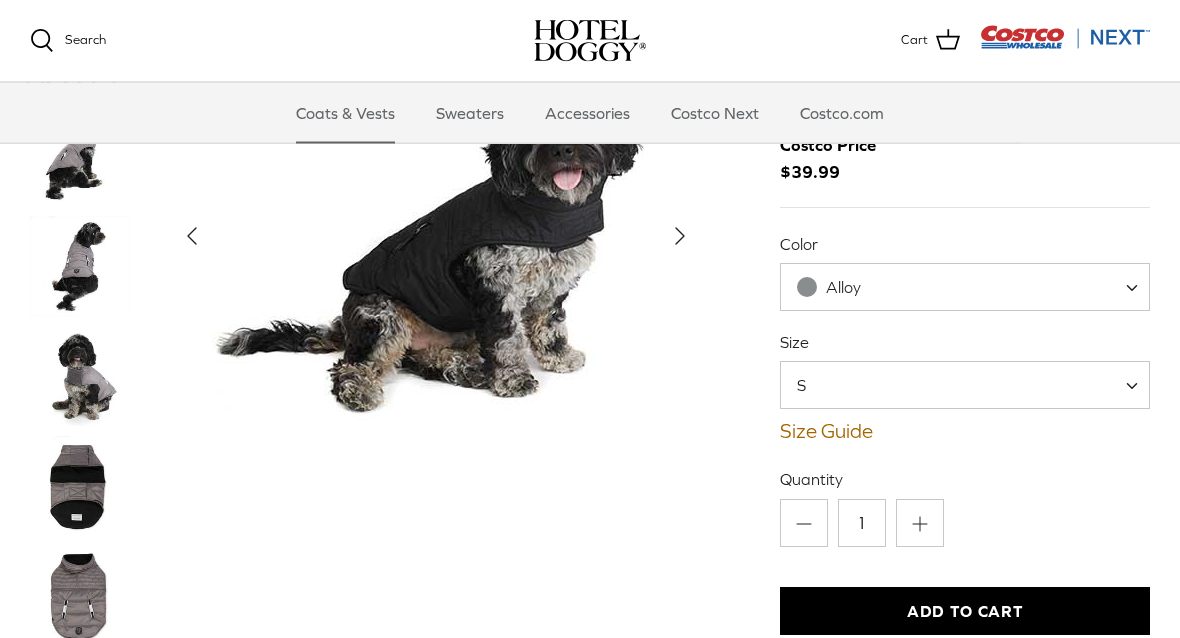 click at bounding box center (1139, 386) 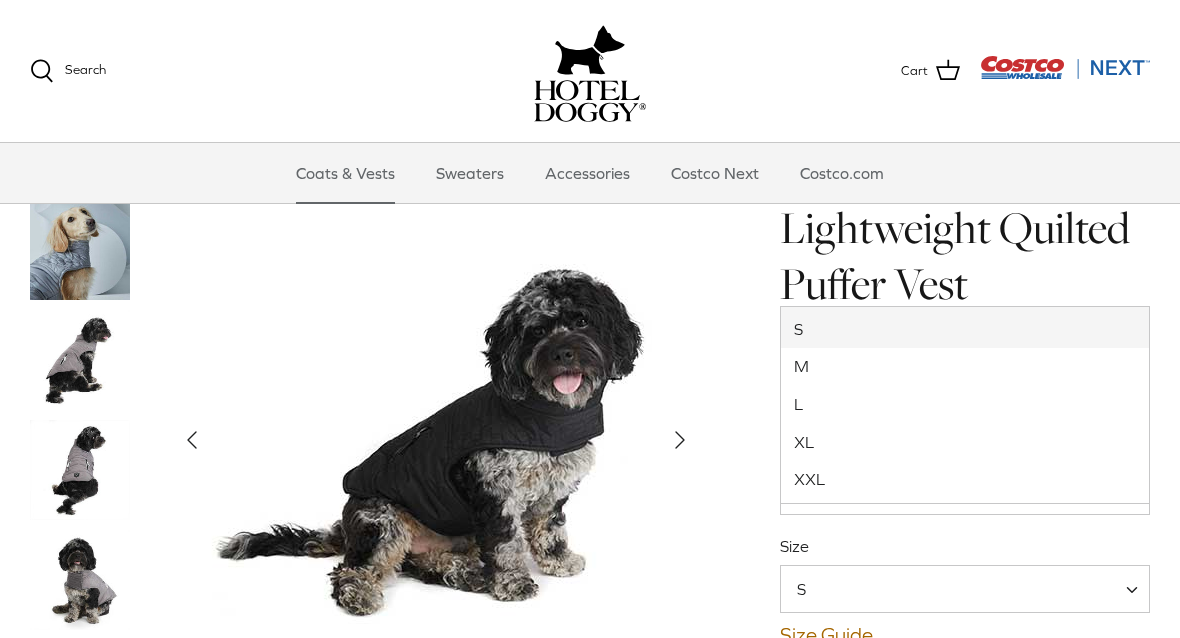 scroll, scrollTop: 0, scrollLeft: 0, axis: both 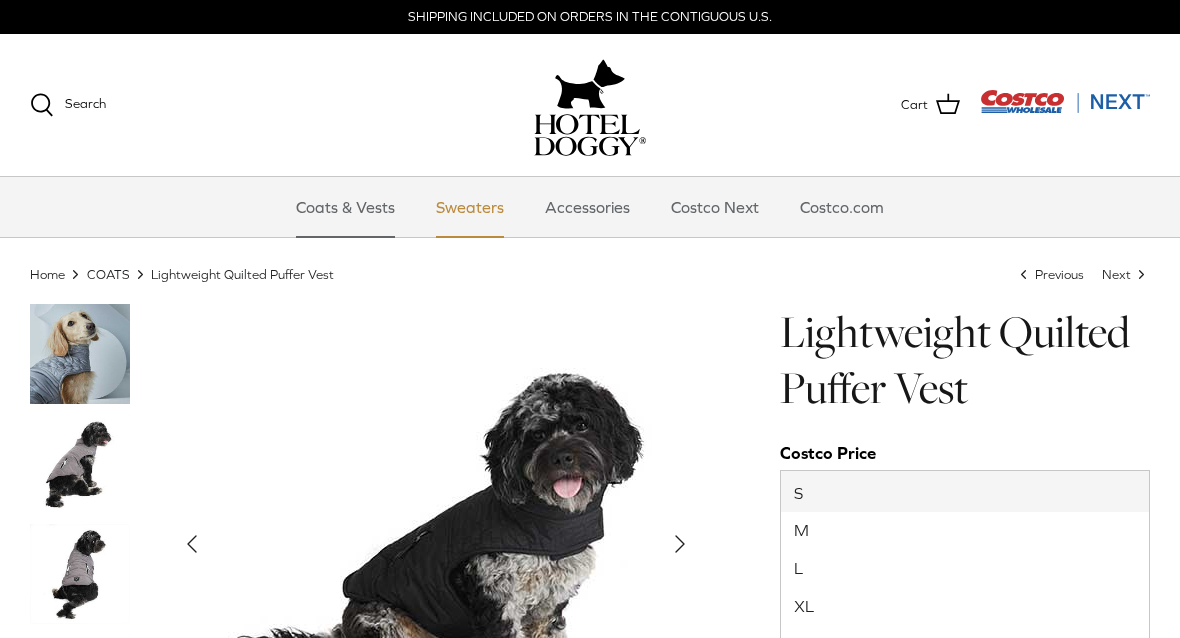 click on "Sweaters" at bounding box center [470, 207] 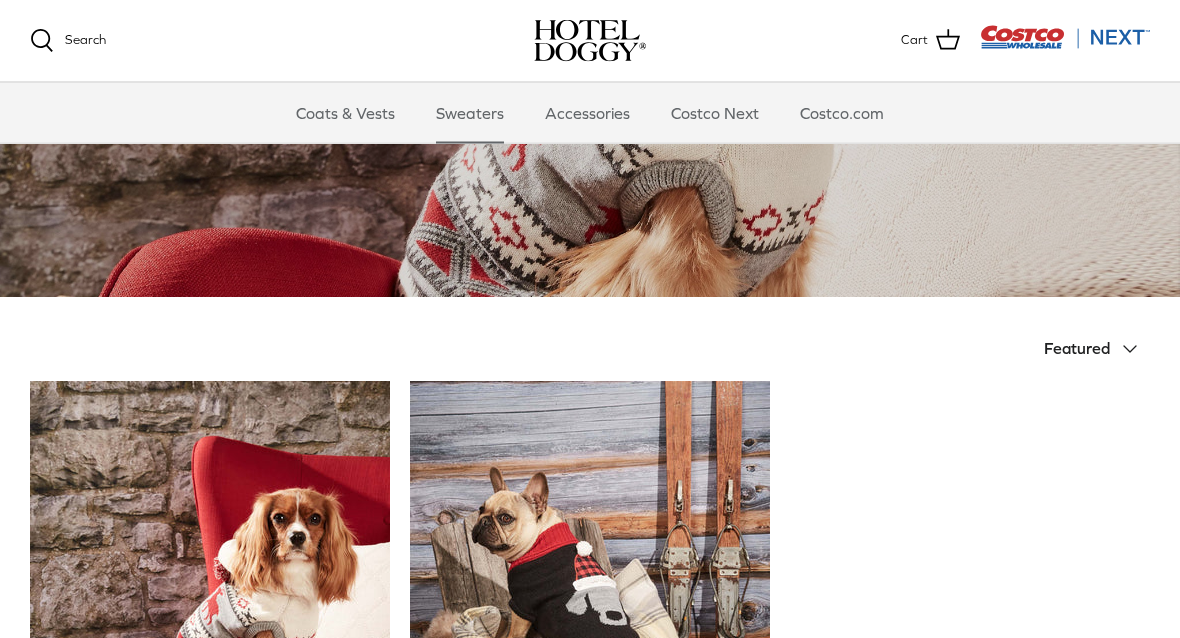 scroll, scrollTop: 240, scrollLeft: 0, axis: vertical 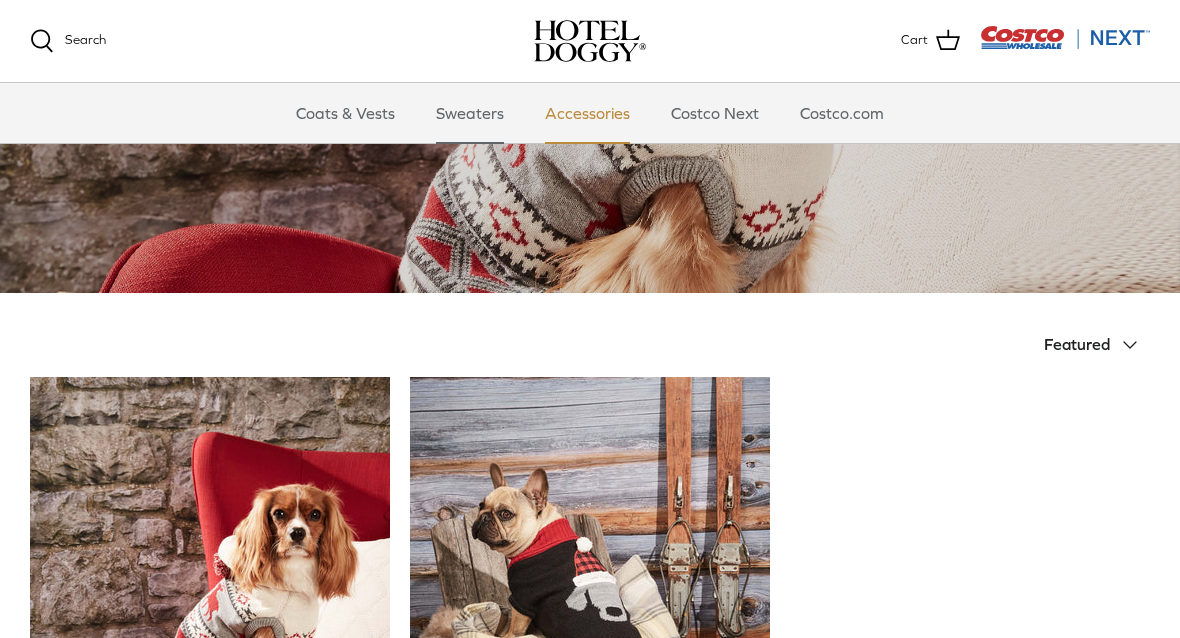 click on "Accessories" at bounding box center (587, 113) 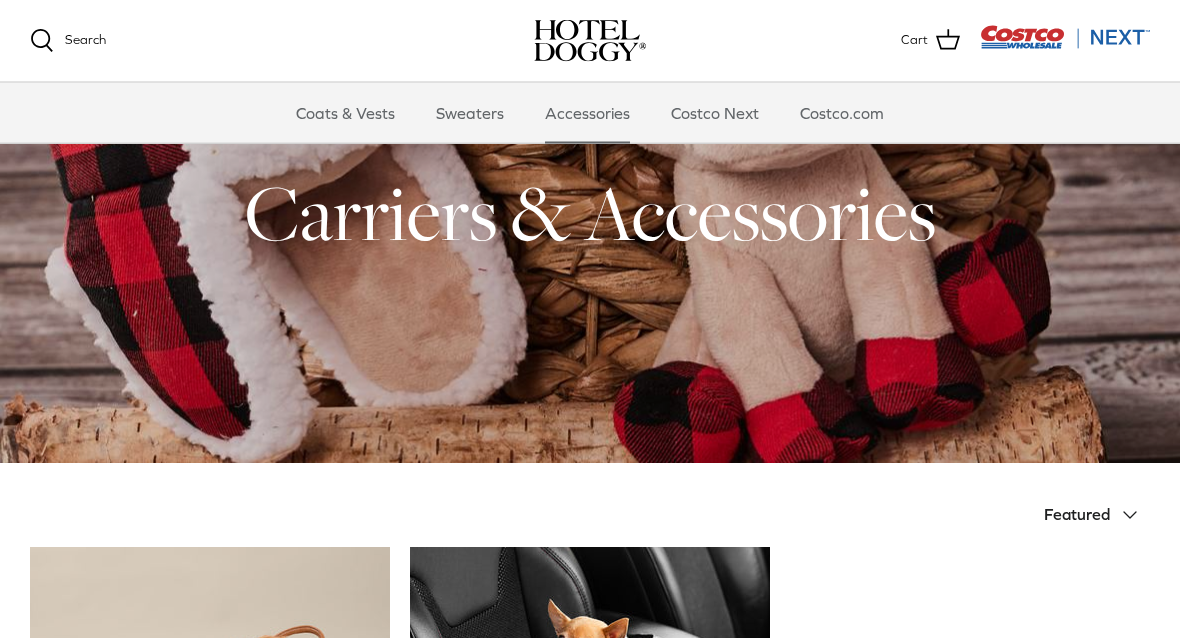scroll, scrollTop: 70, scrollLeft: 0, axis: vertical 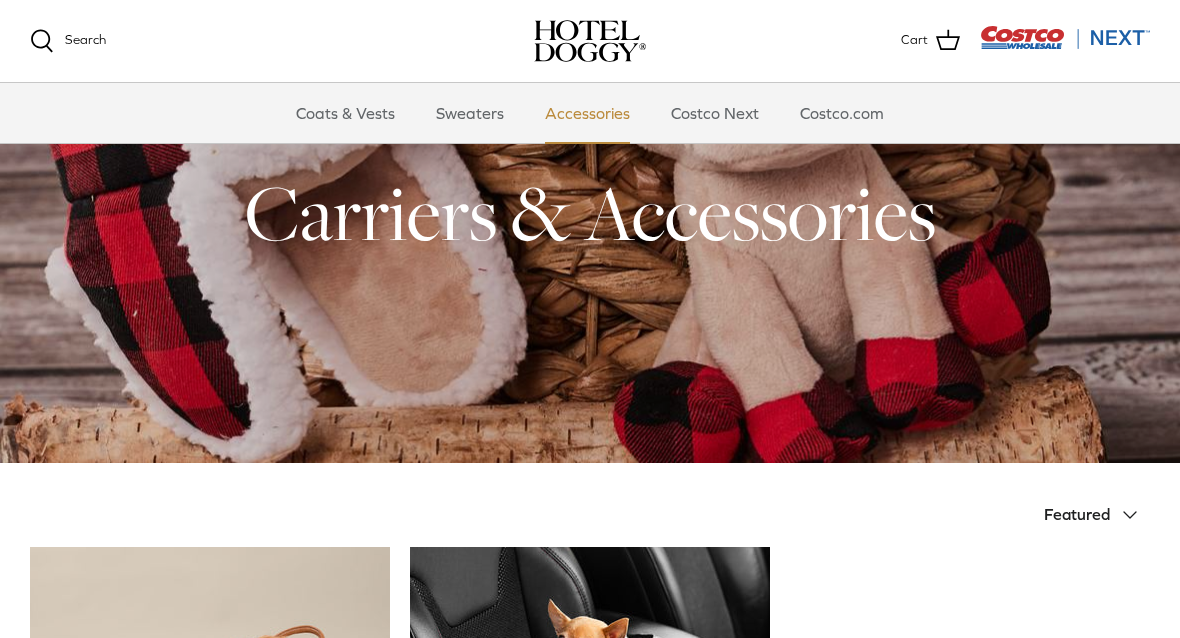 click on "Accessories" at bounding box center [587, 113] 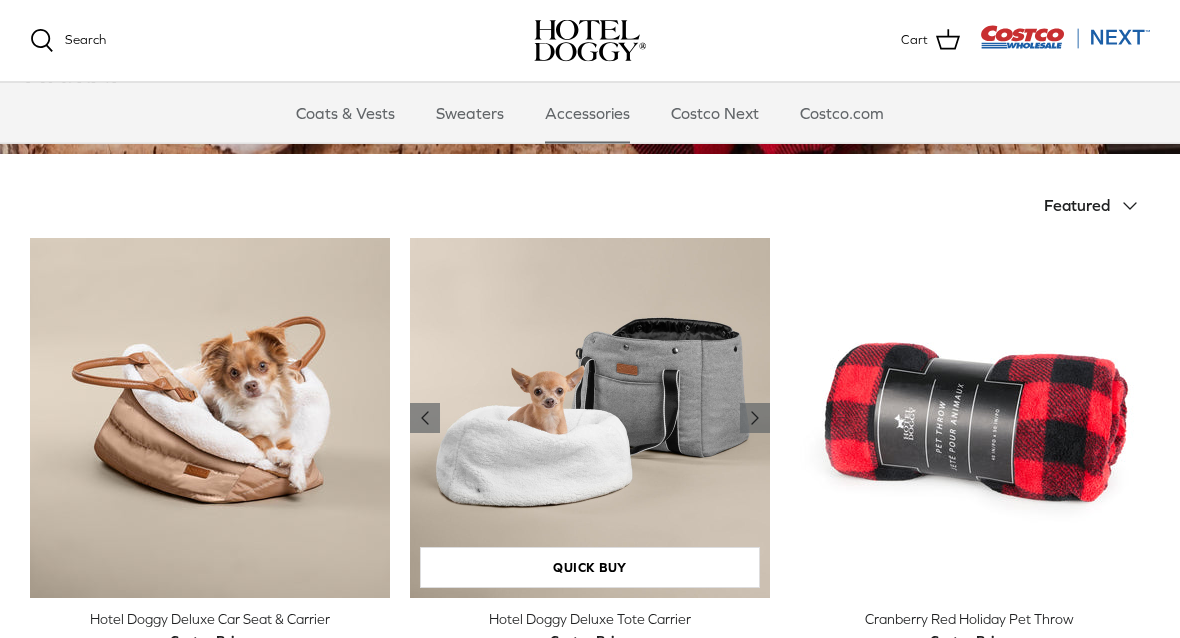 scroll, scrollTop: 379, scrollLeft: 0, axis: vertical 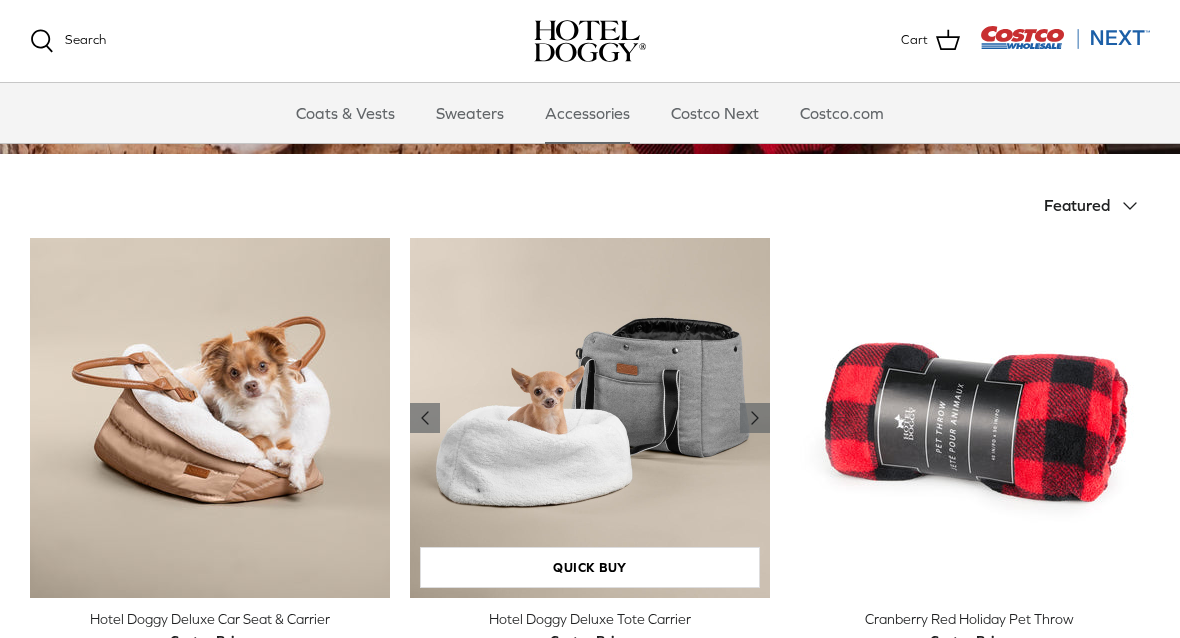 click at bounding box center (590, 418) 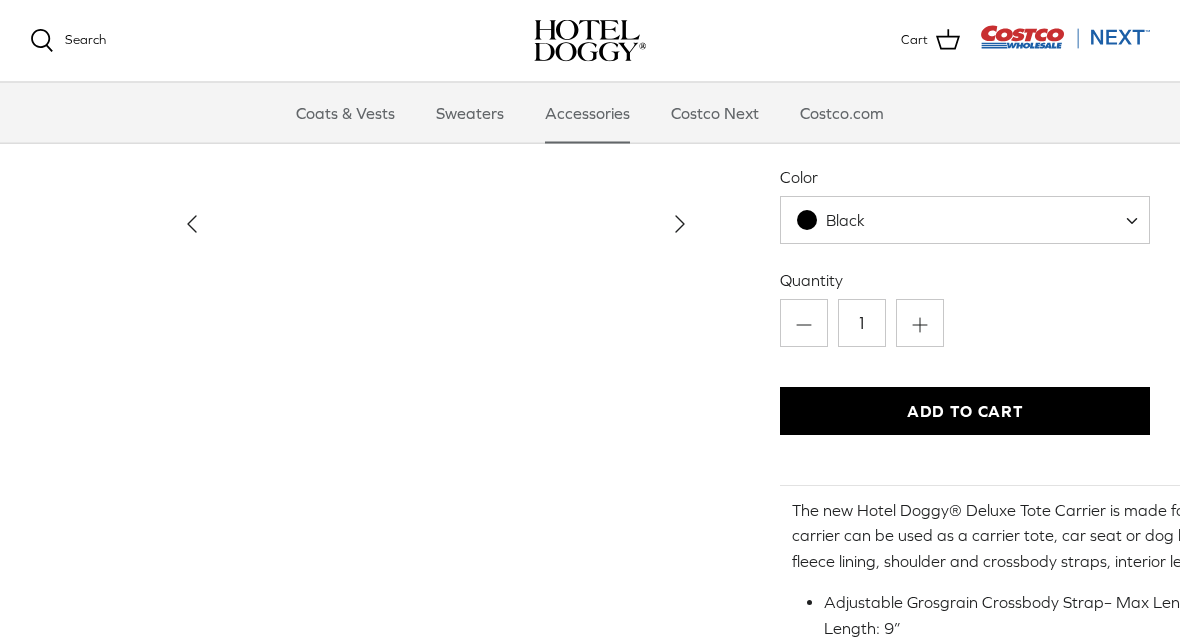 scroll, scrollTop: 171, scrollLeft: 0, axis: vertical 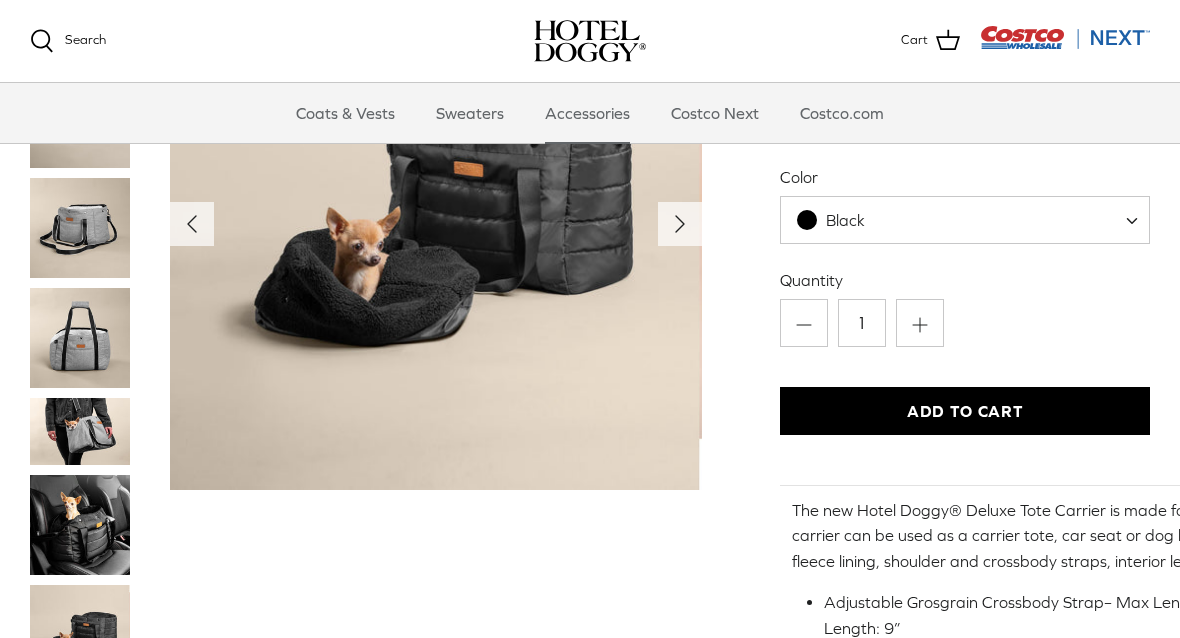 click at bounding box center (1139, 220) 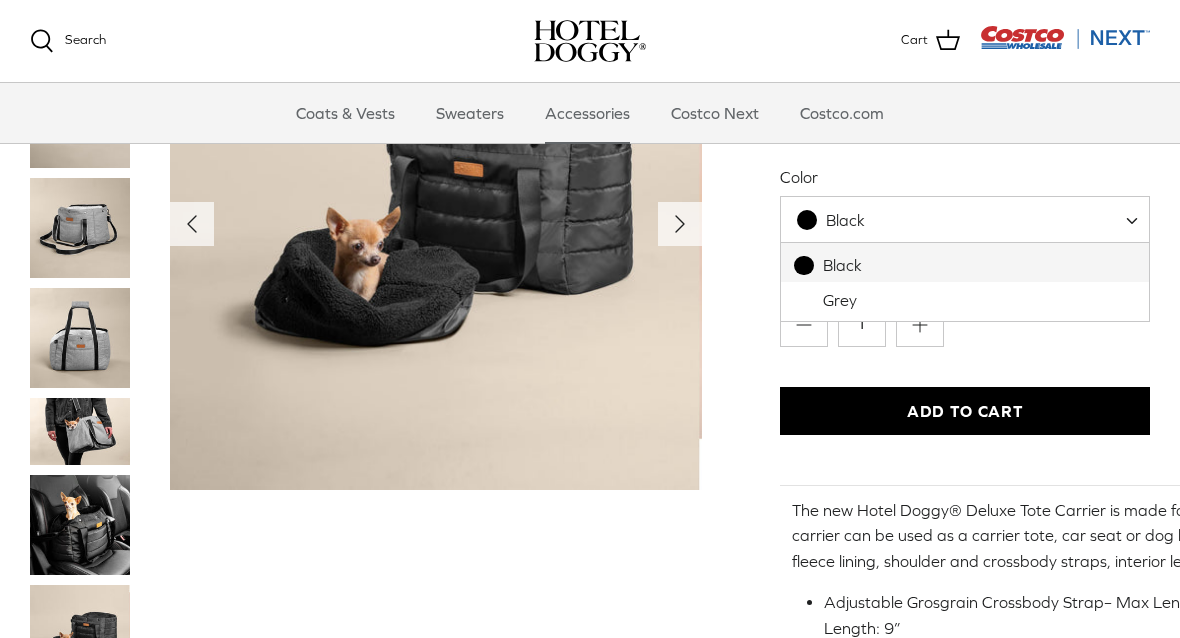 select on "Grey" 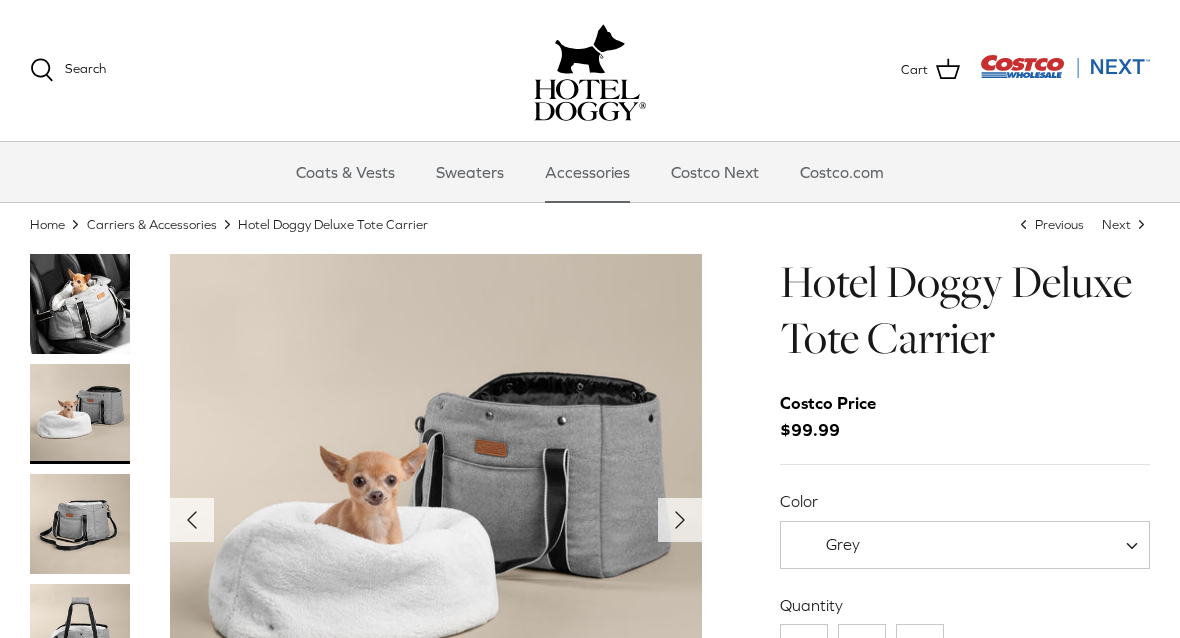 scroll, scrollTop: 51, scrollLeft: 0, axis: vertical 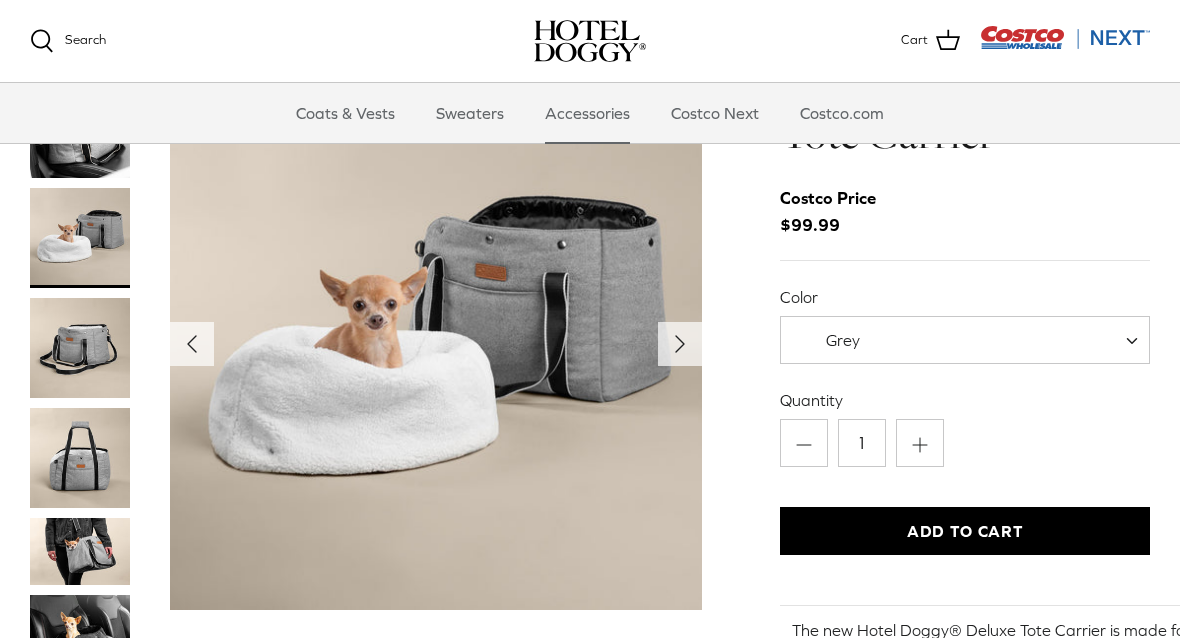 click at bounding box center (80, 348) 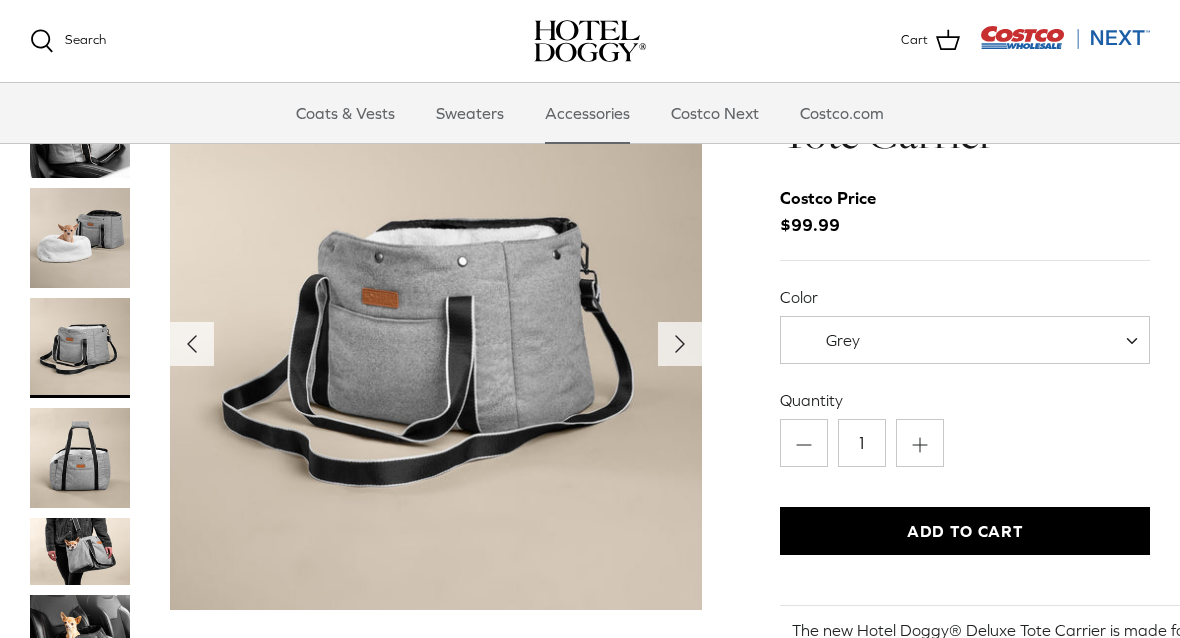 click at bounding box center [80, 458] 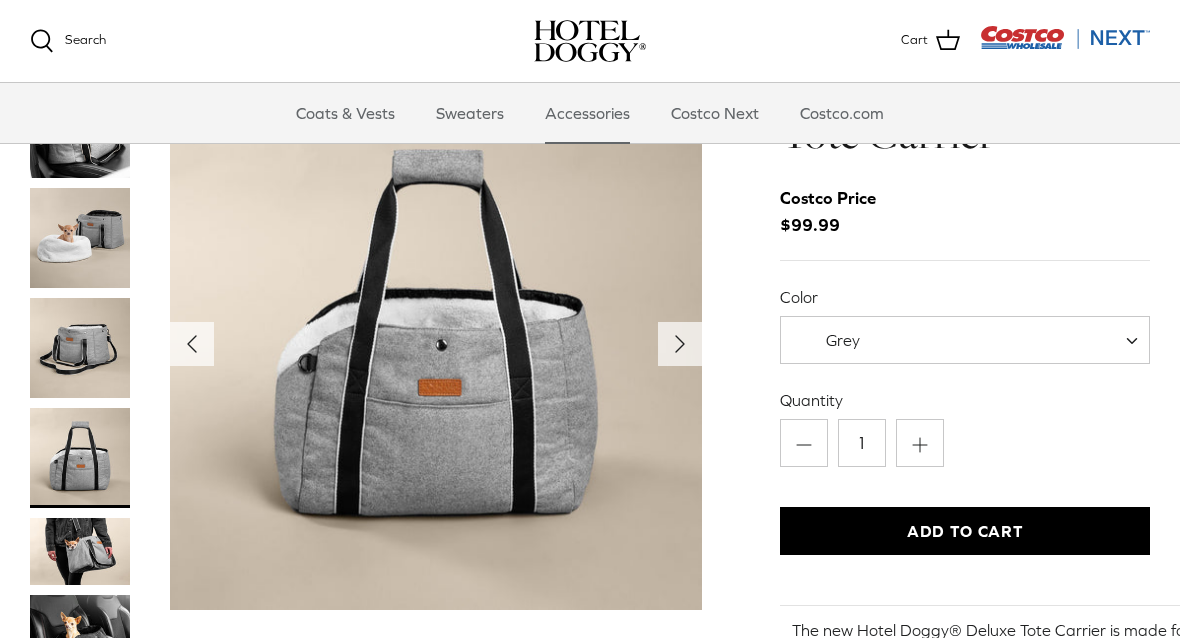 click at bounding box center [80, 551] 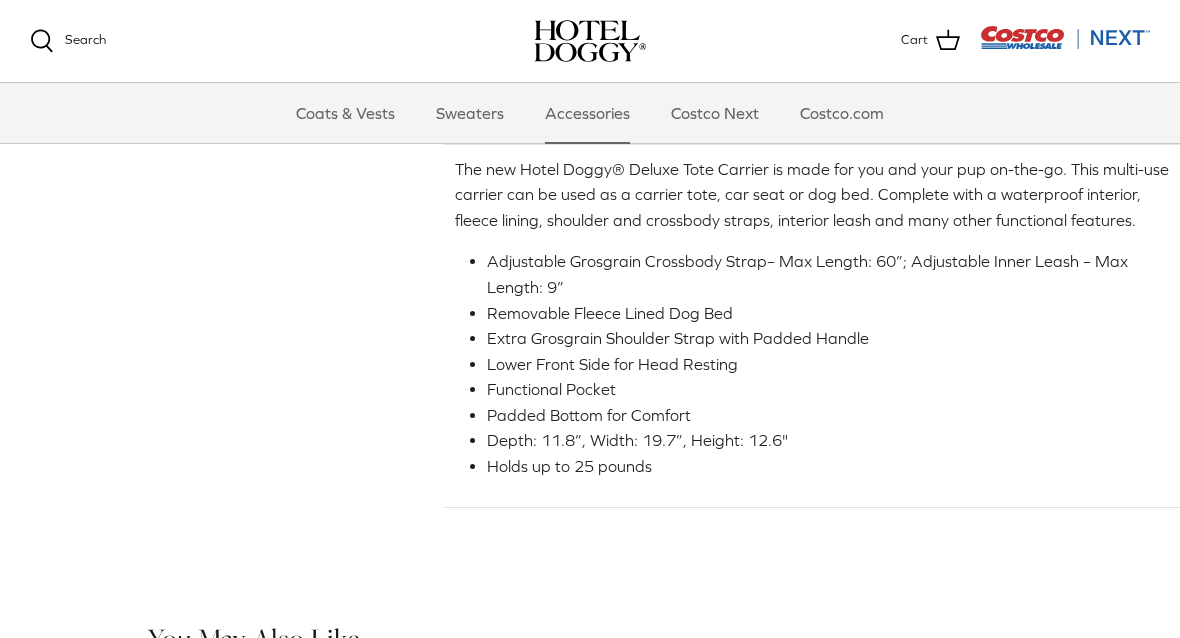 scroll, scrollTop: 0, scrollLeft: 337, axis: horizontal 